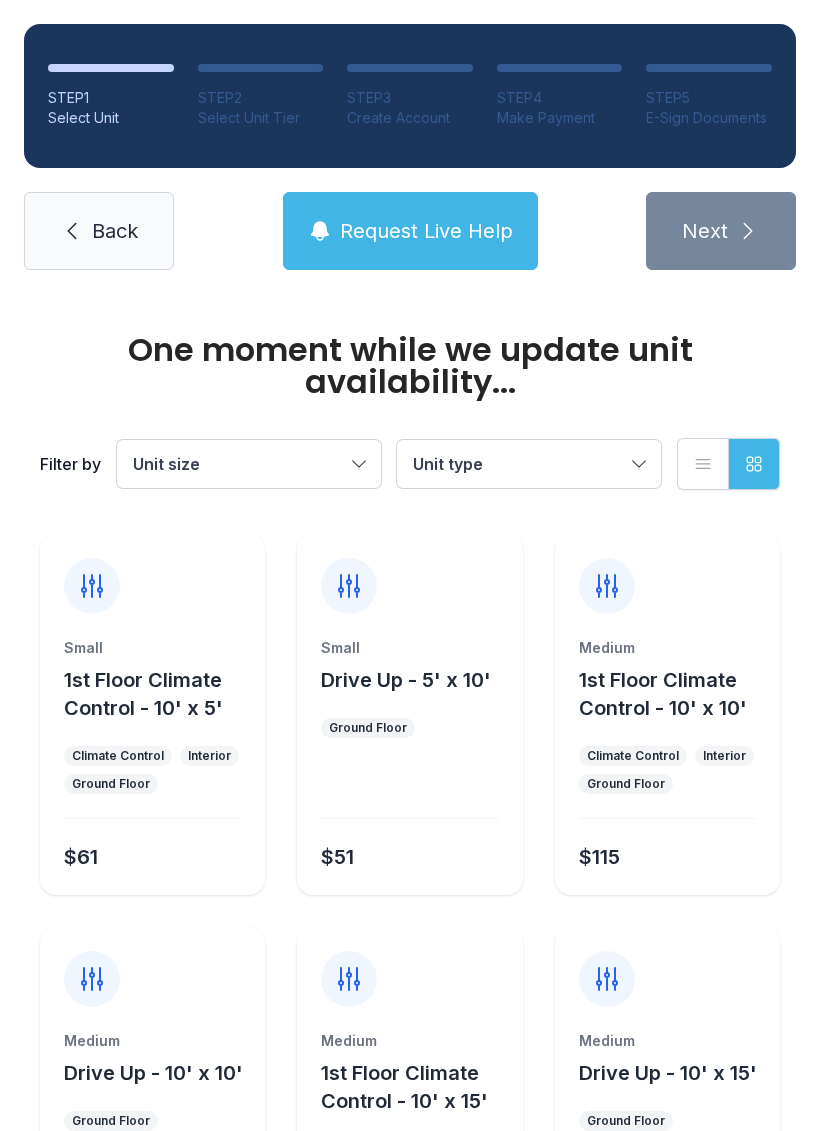 scroll, scrollTop: 0, scrollLeft: 0, axis: both 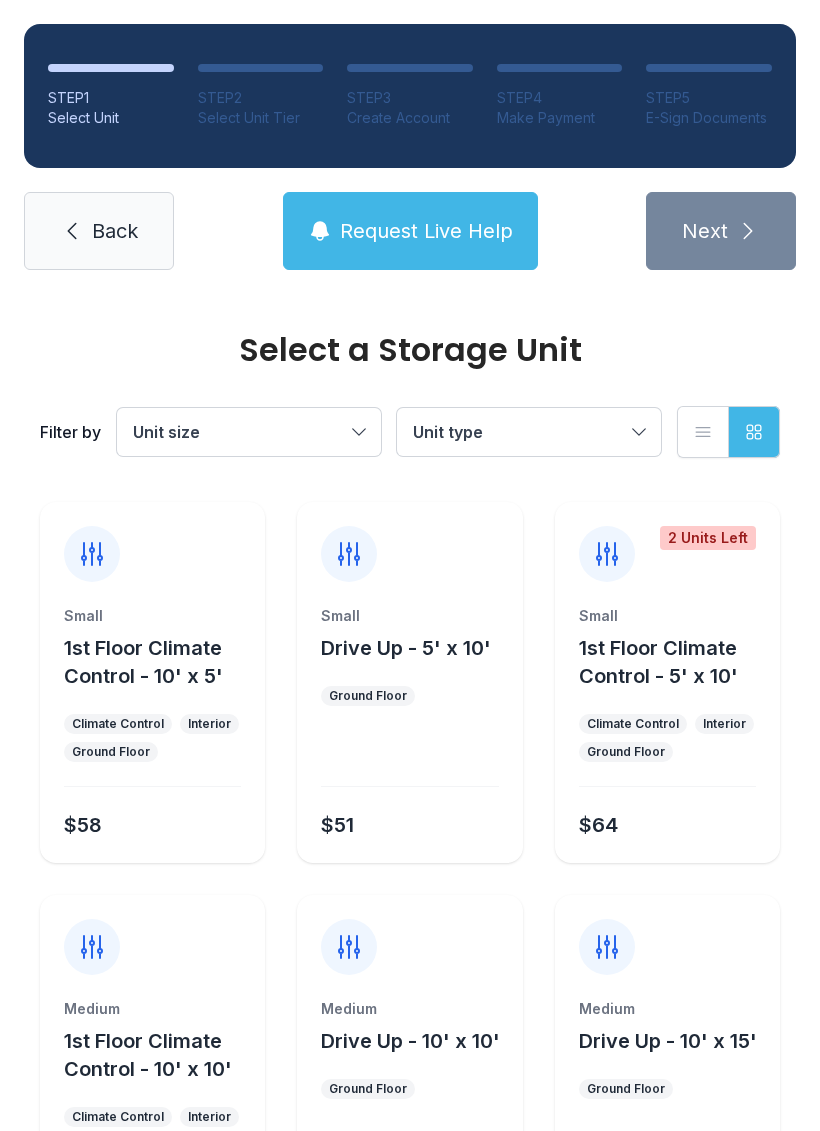 click on "Unit size" at bounding box center (249, 432) 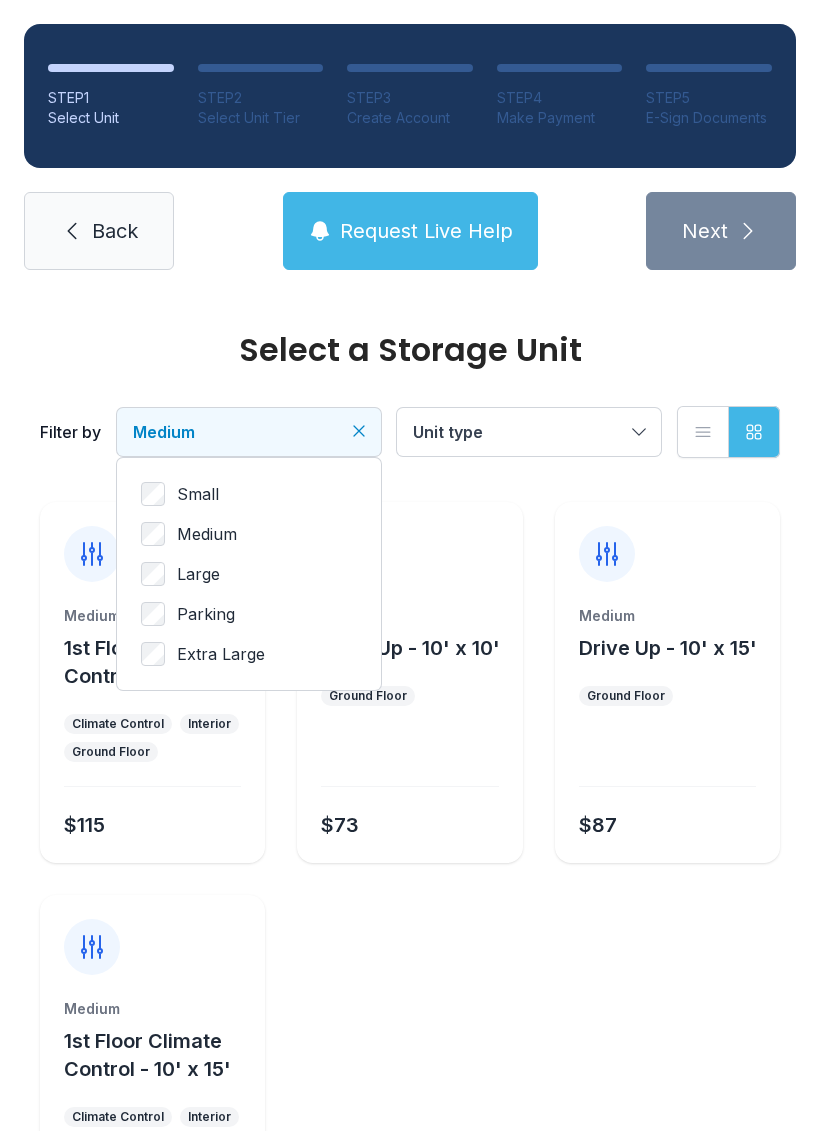 click on "Unit type" at bounding box center (519, 432) 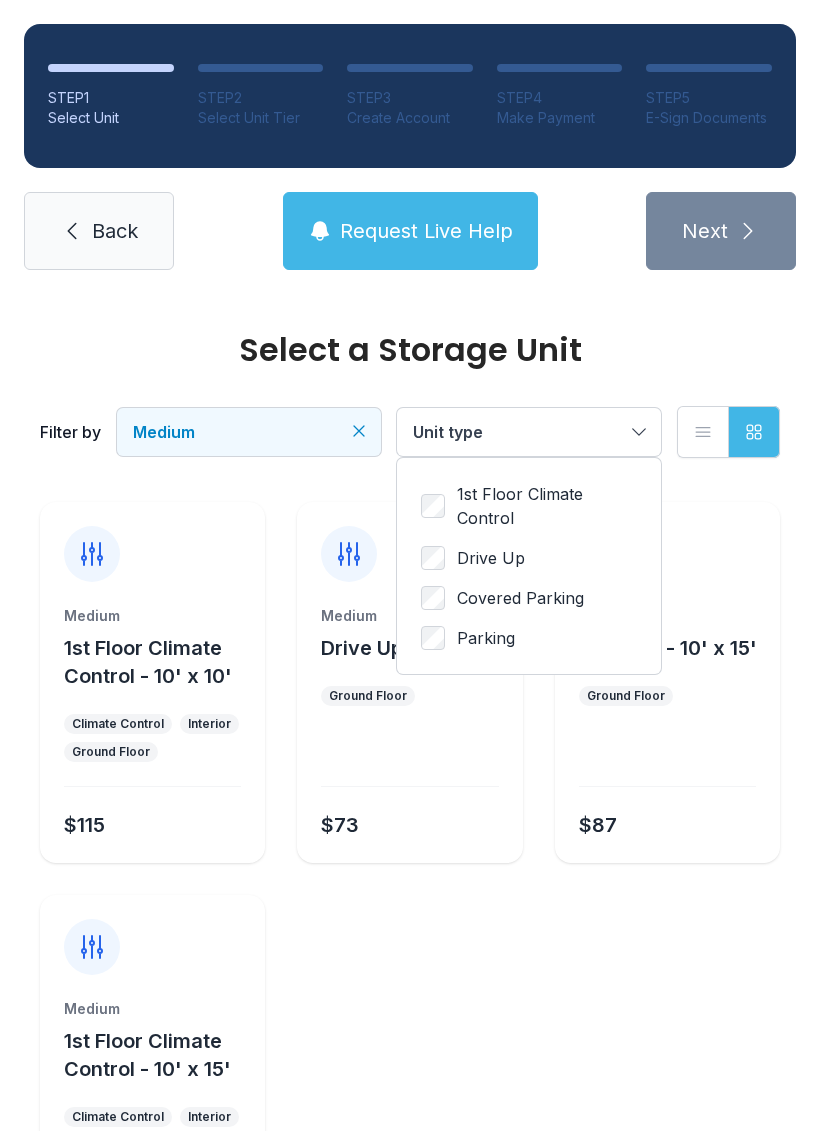 click on "Drive Up" at bounding box center (529, 558) 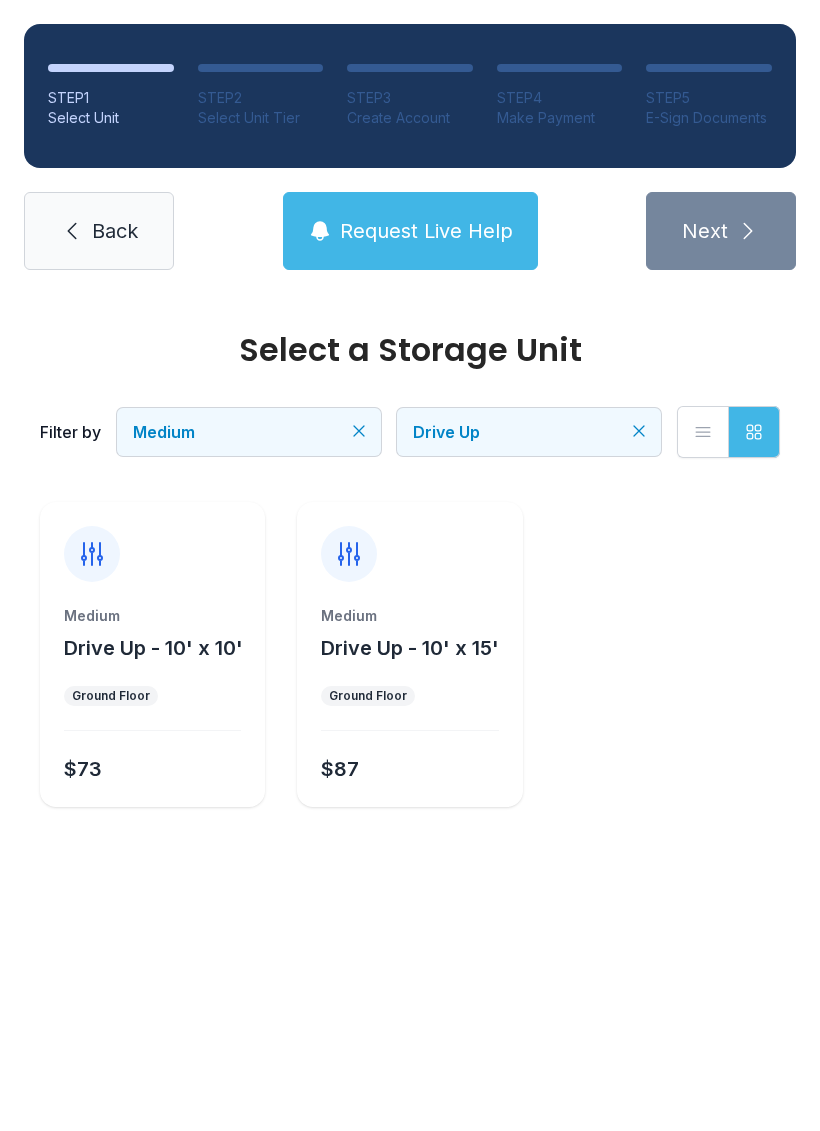click on "Ground Floor" at bounding box center [409, 696] 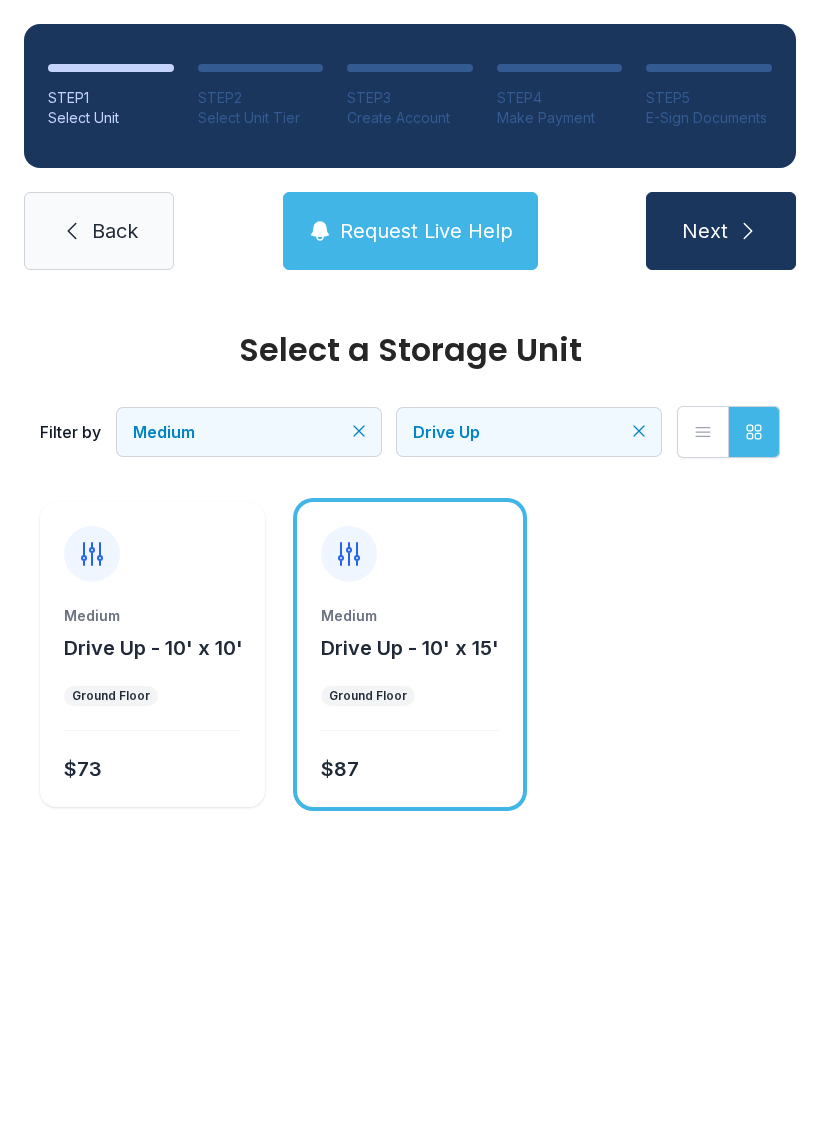 click 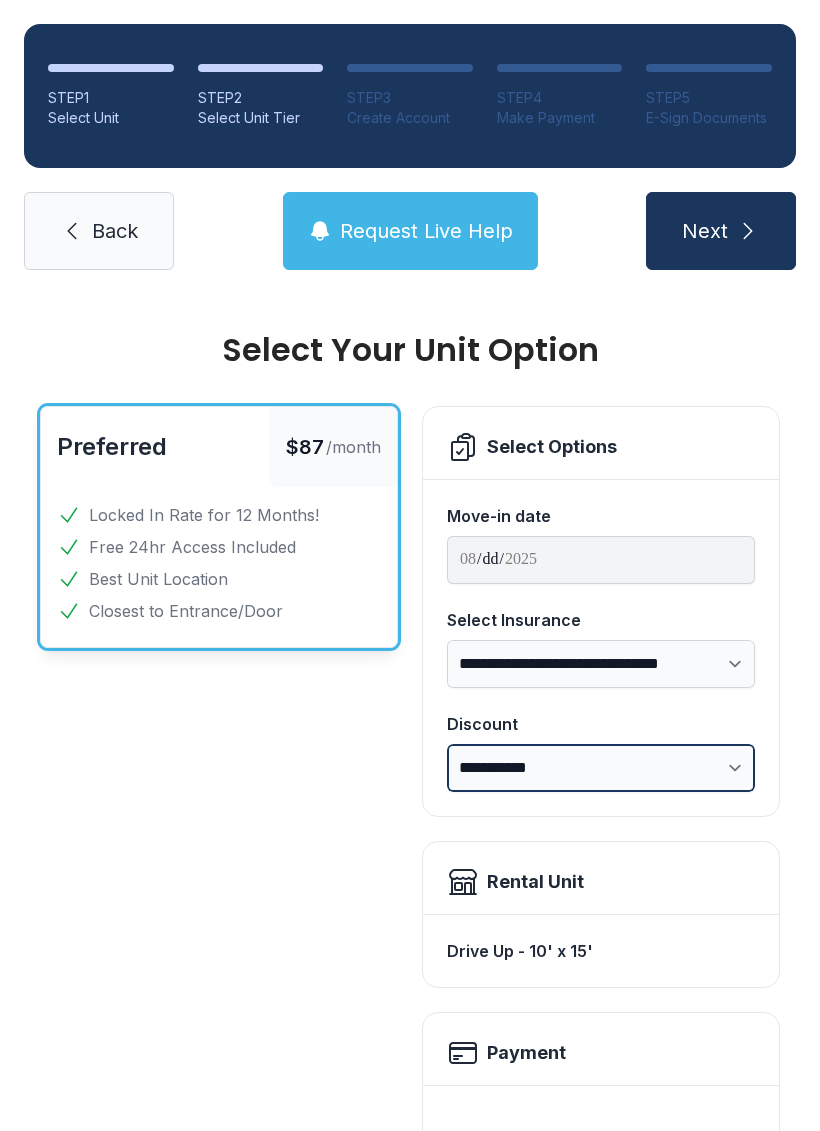 click on "**********" at bounding box center [601, 768] 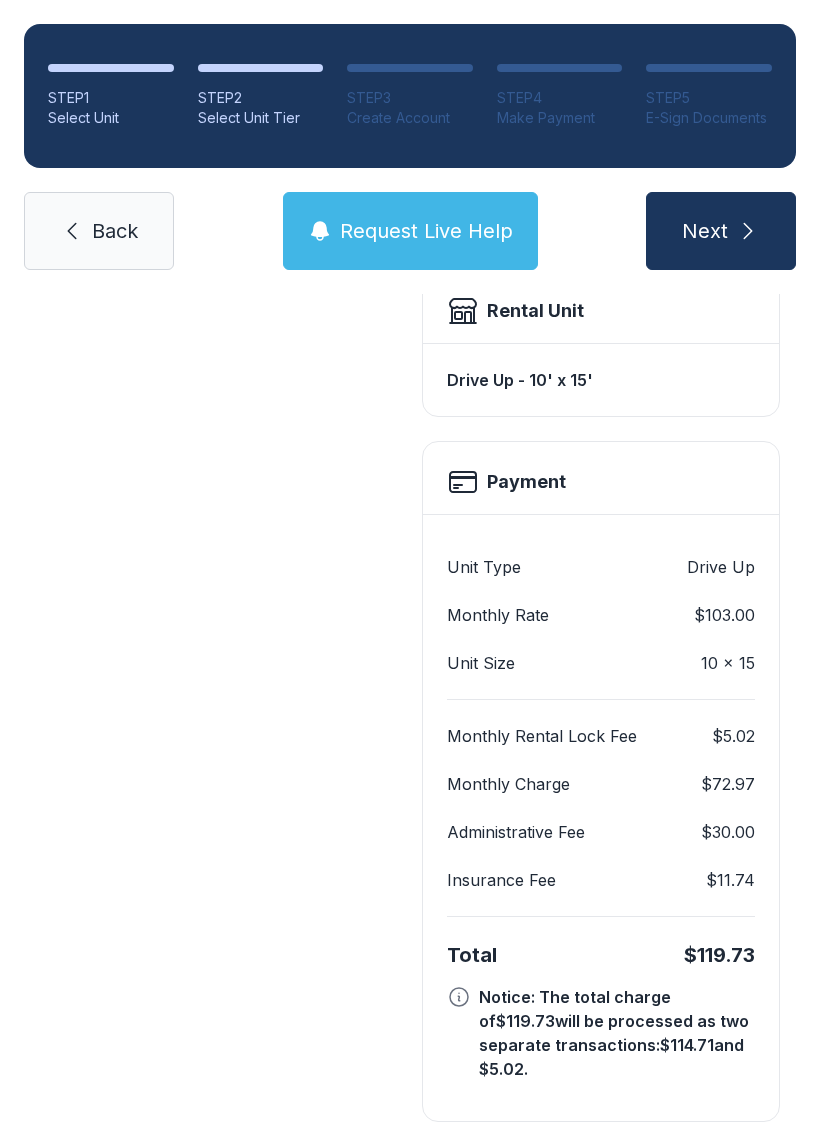 scroll, scrollTop: 569, scrollLeft: 0, axis: vertical 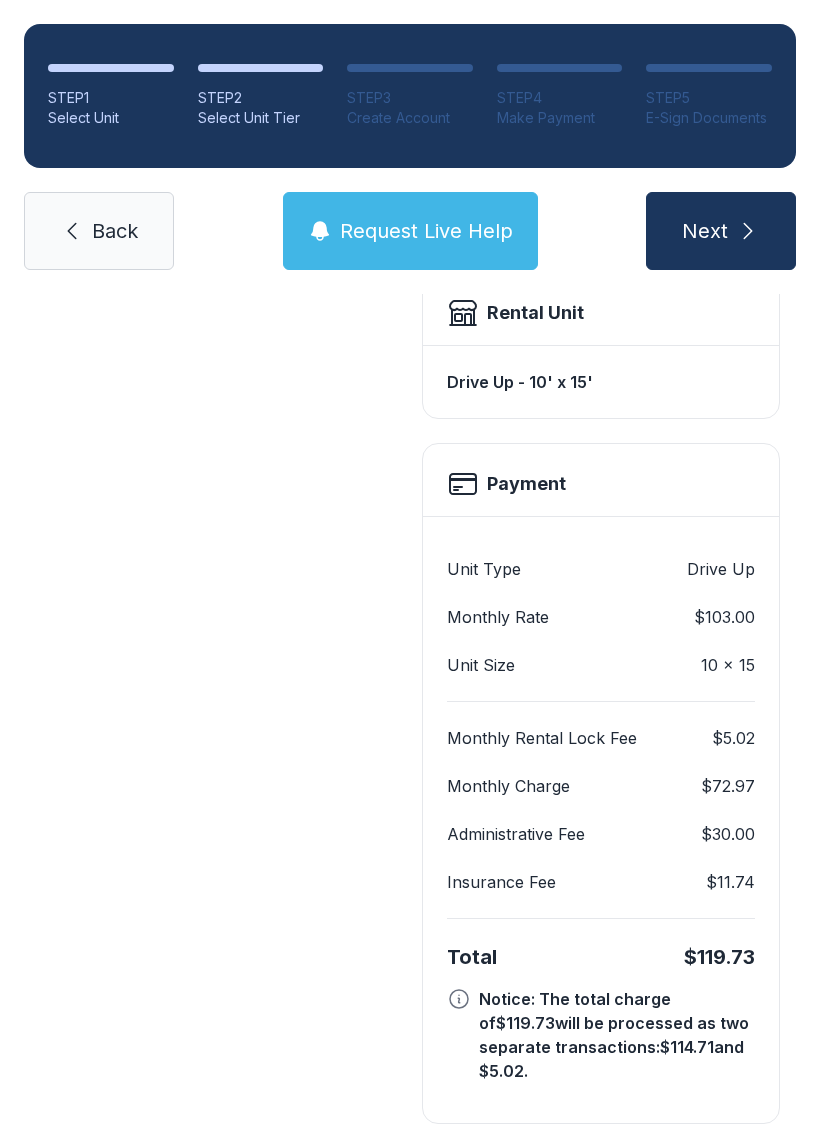 click on "Next" at bounding box center [705, 231] 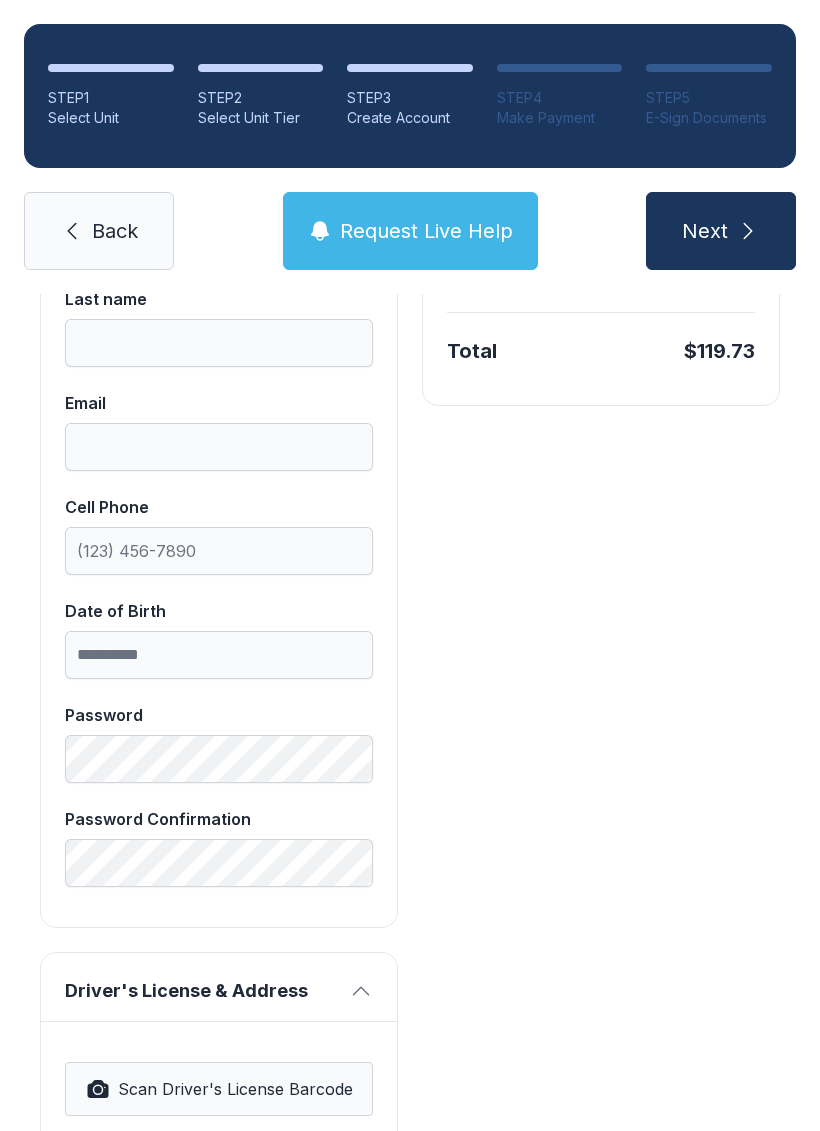 scroll, scrollTop: 0, scrollLeft: 0, axis: both 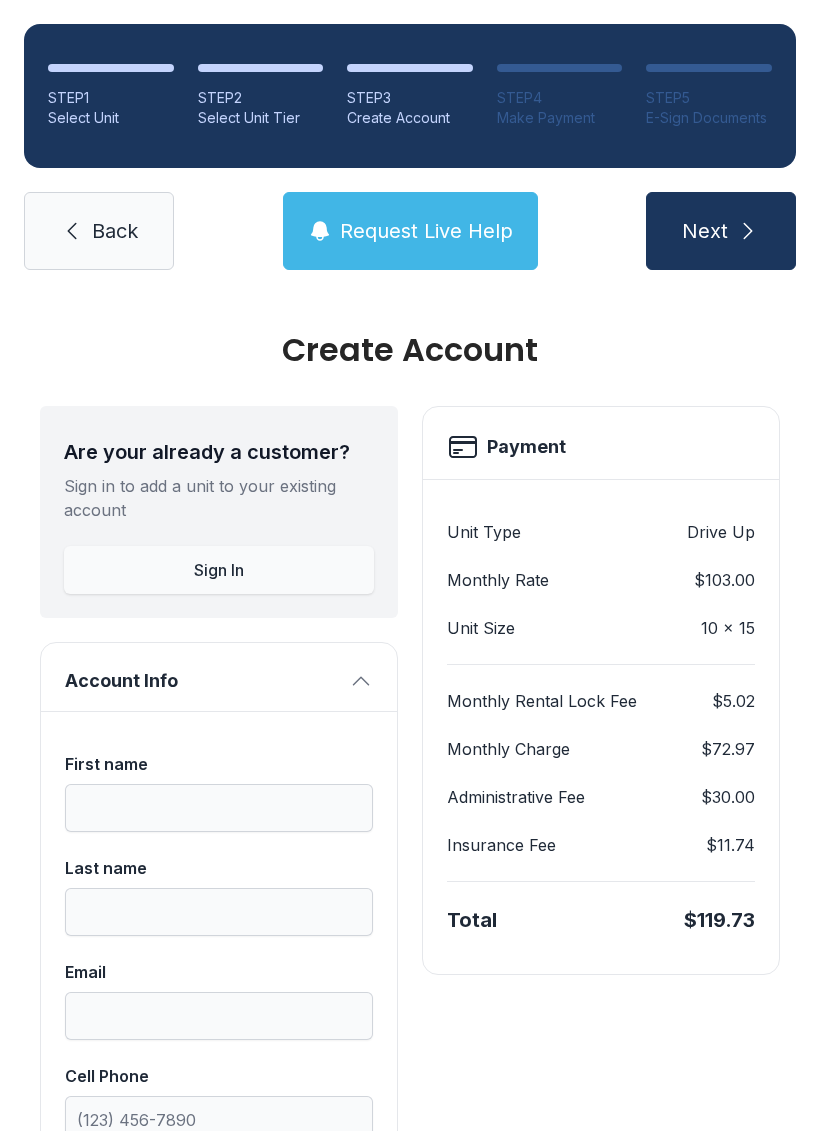 click on "Next" at bounding box center (721, 231) 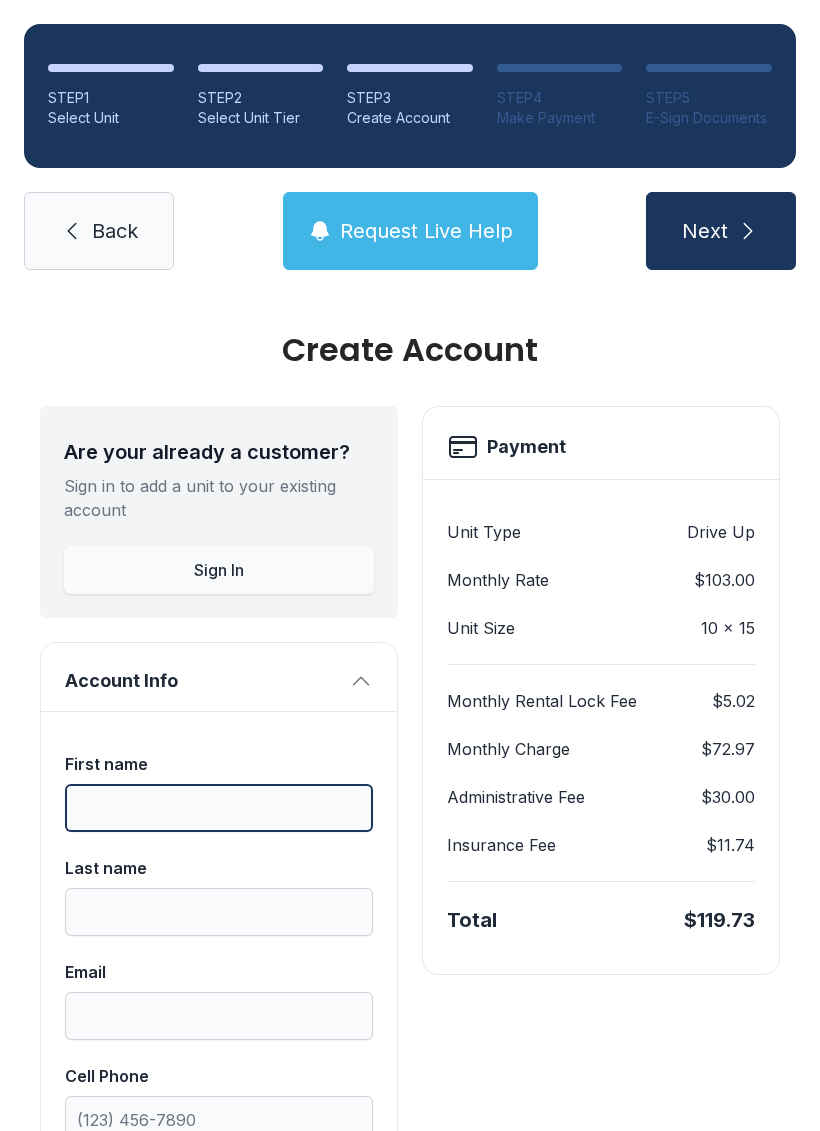 scroll, scrollTop: 49, scrollLeft: 0, axis: vertical 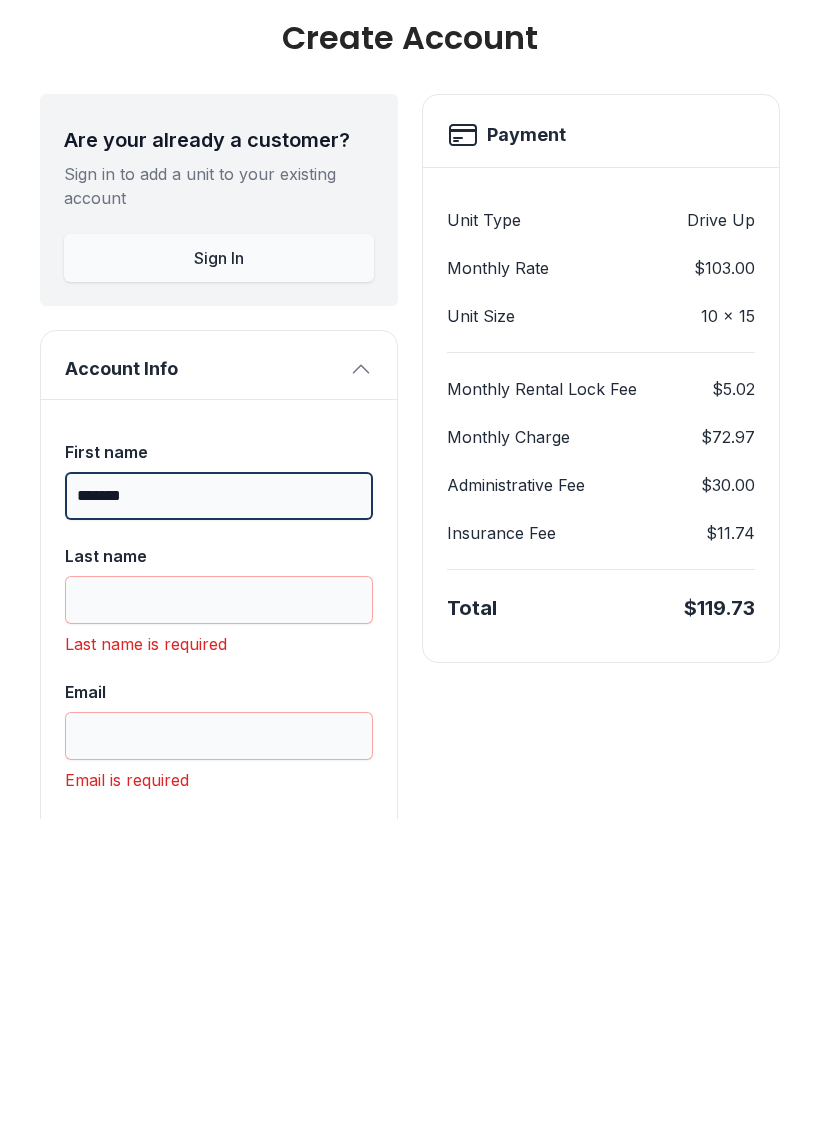 type on "*******" 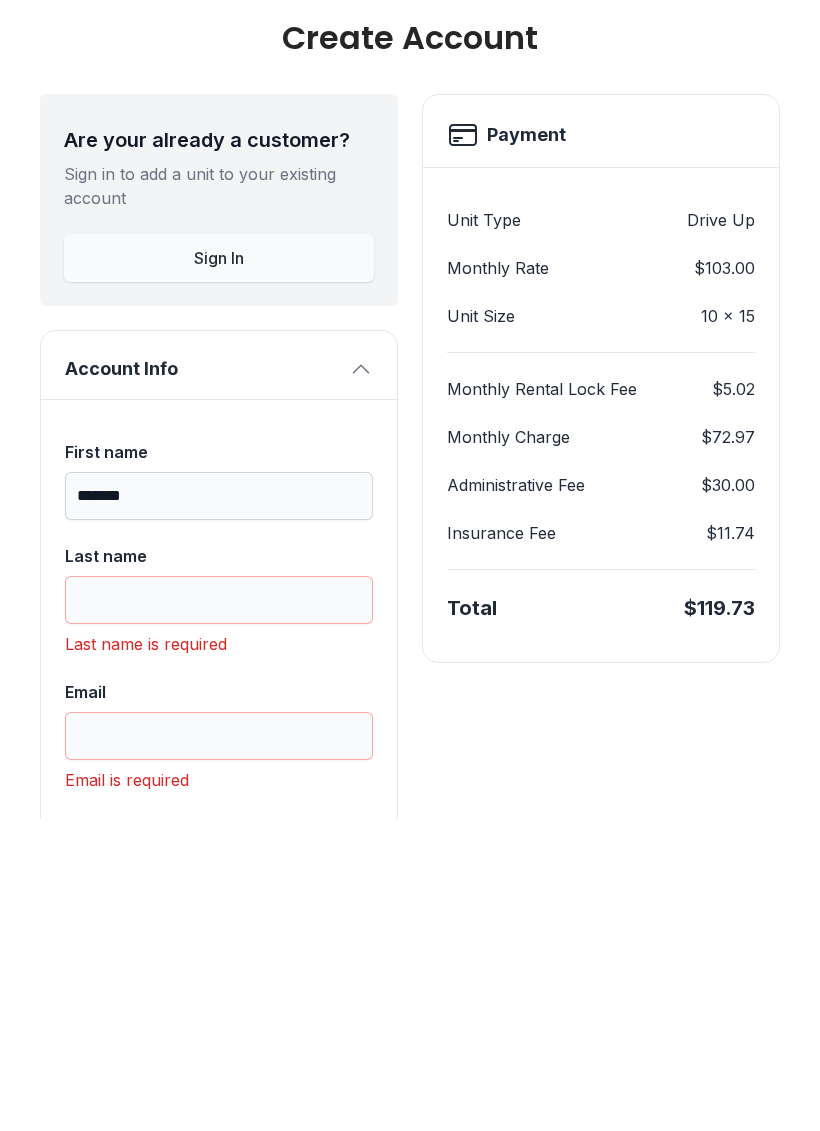 click on "Last name" at bounding box center (219, 896) 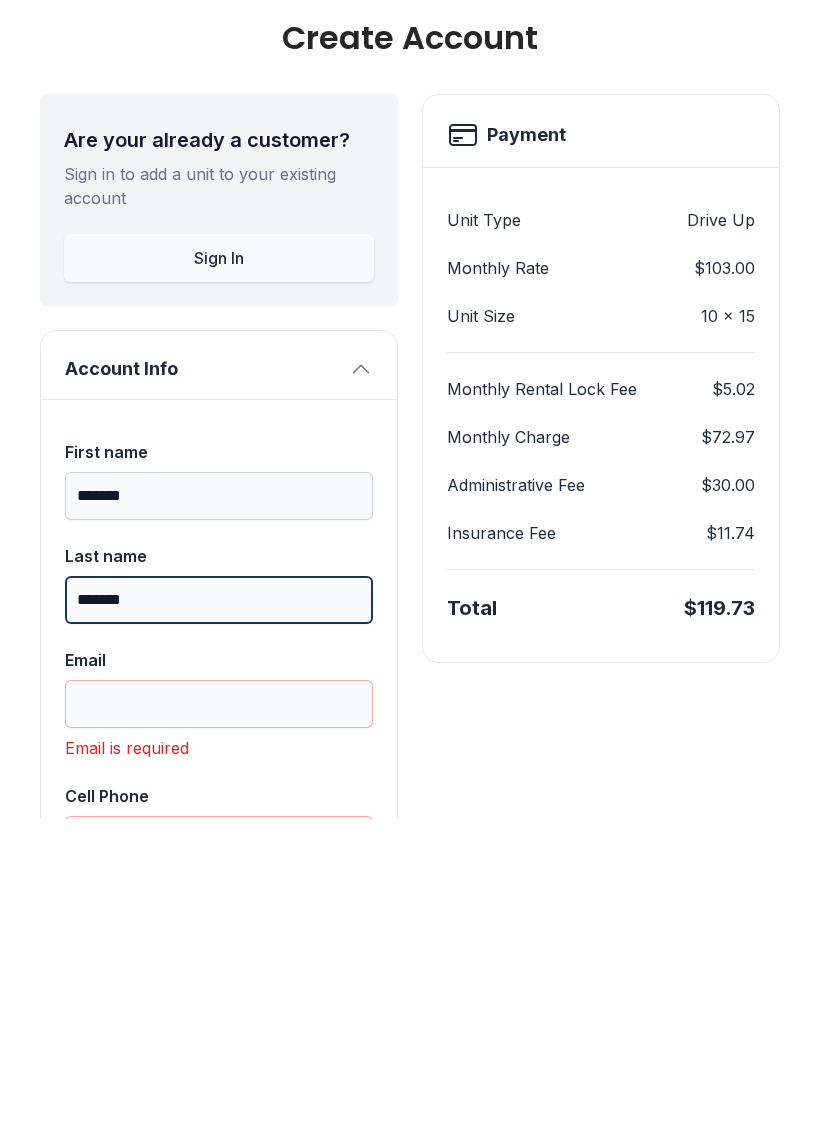 type on "*******" 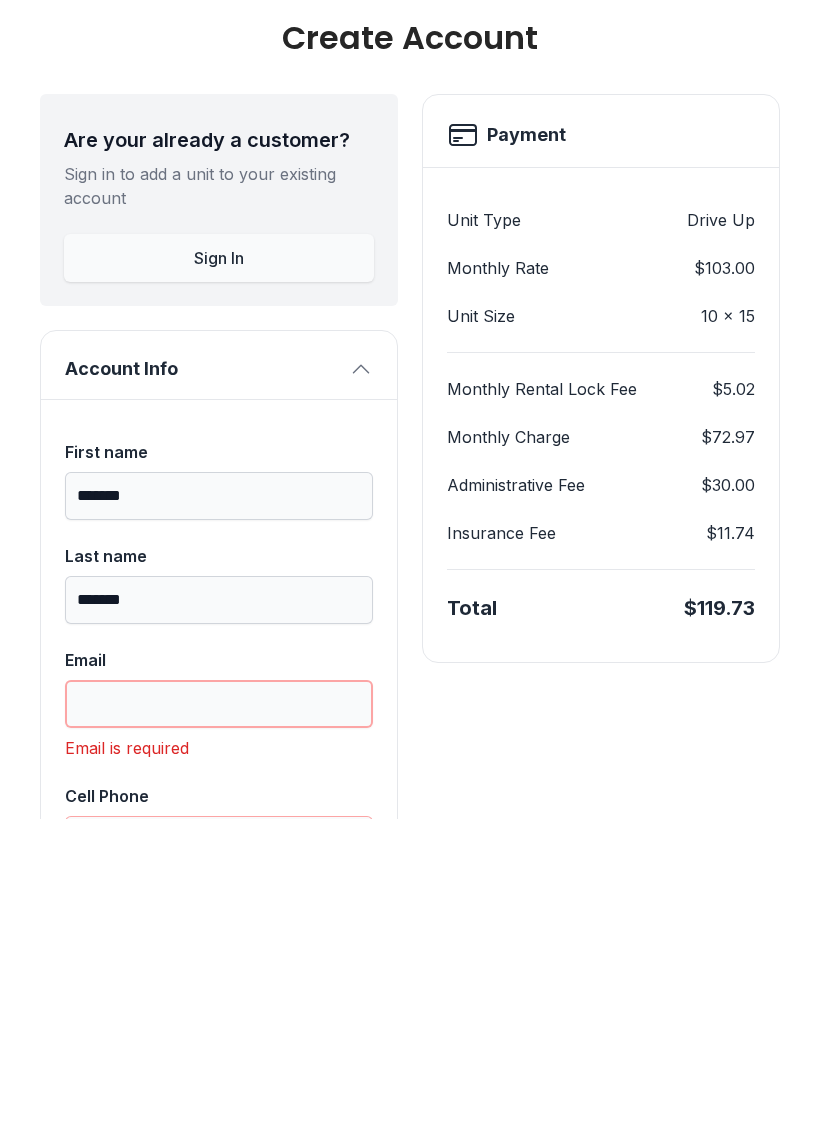 click on "Email" at bounding box center (219, 1016) 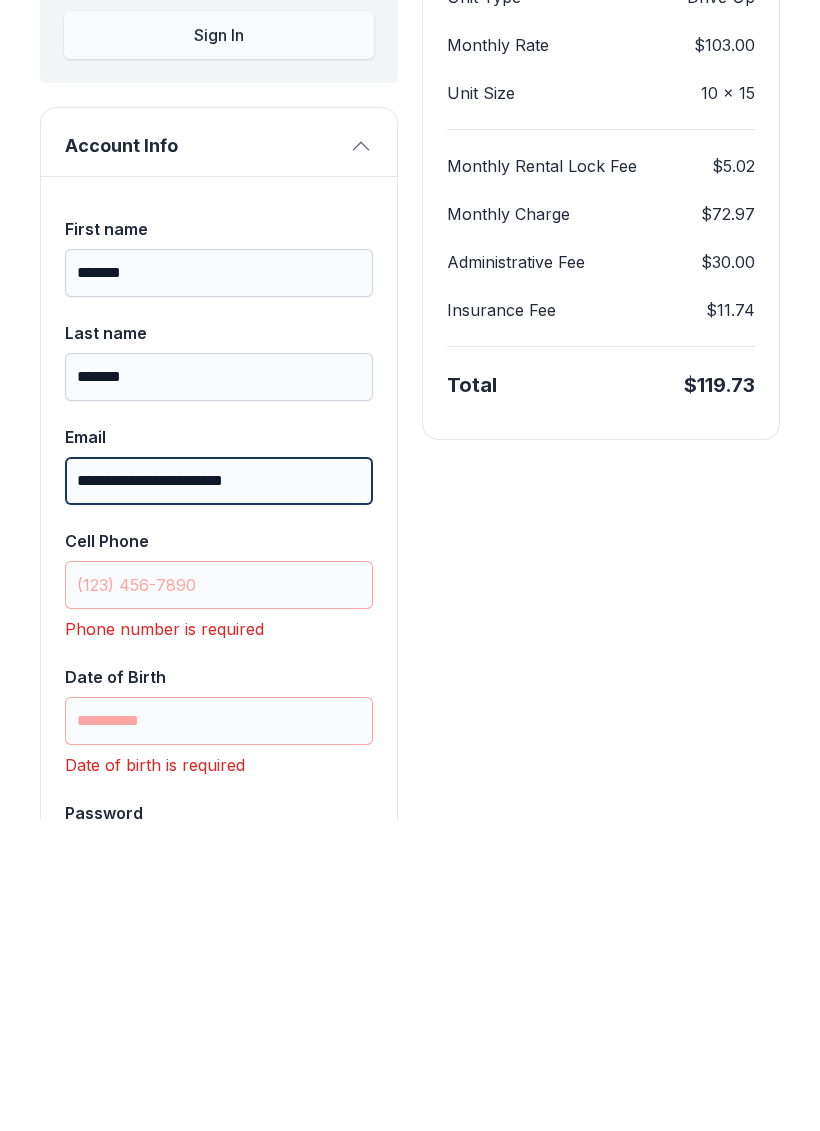 scroll, scrollTop: 225, scrollLeft: 0, axis: vertical 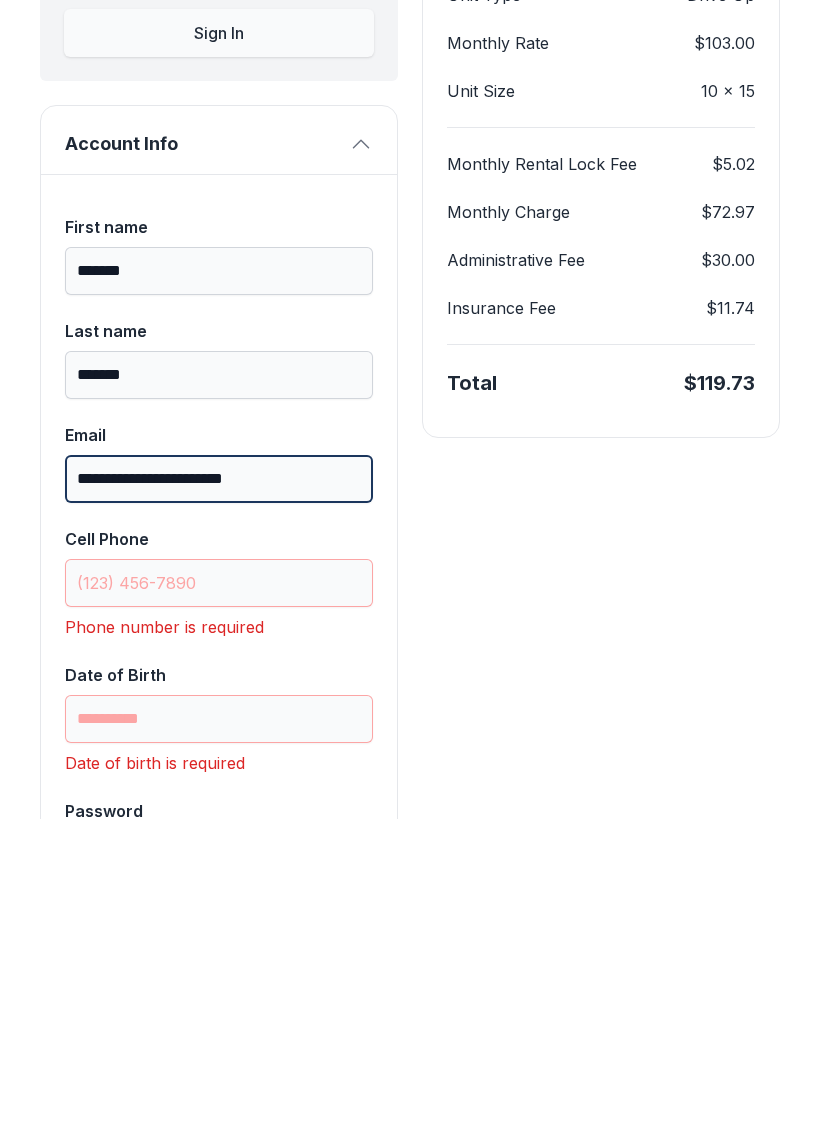 type on "**********" 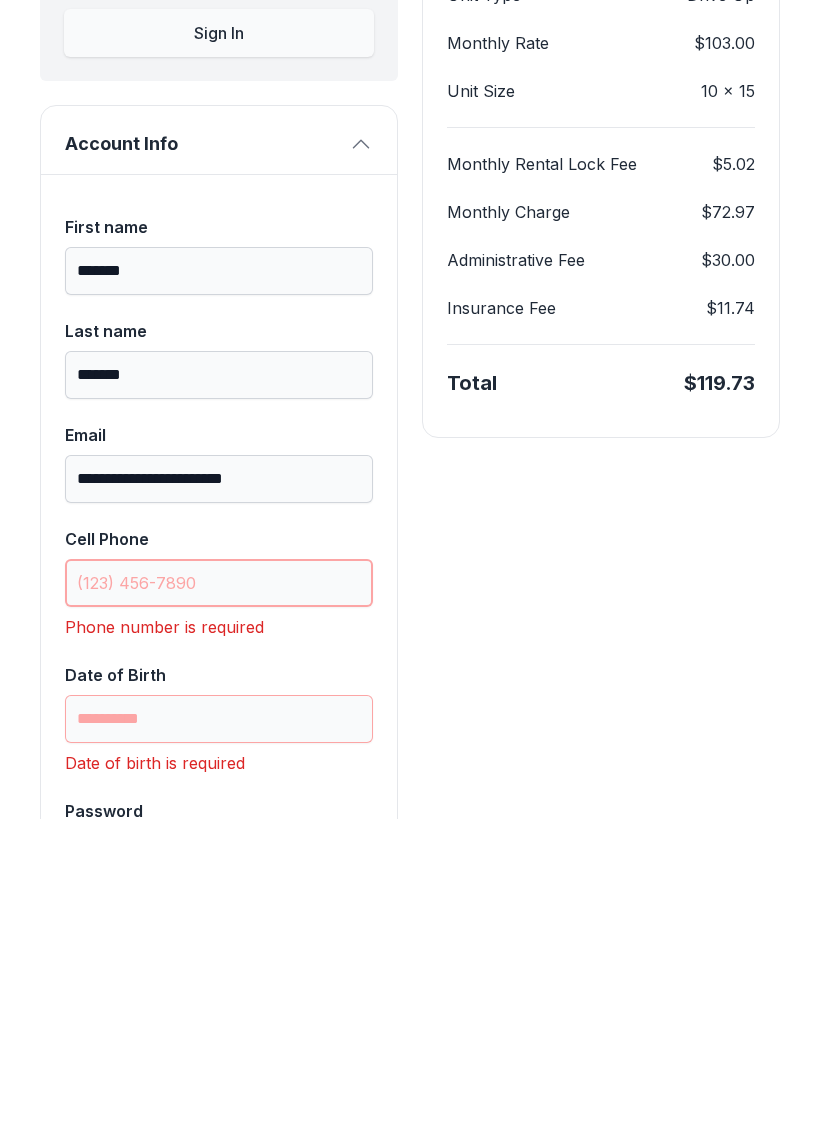 click on "Cell Phone" at bounding box center (219, 895) 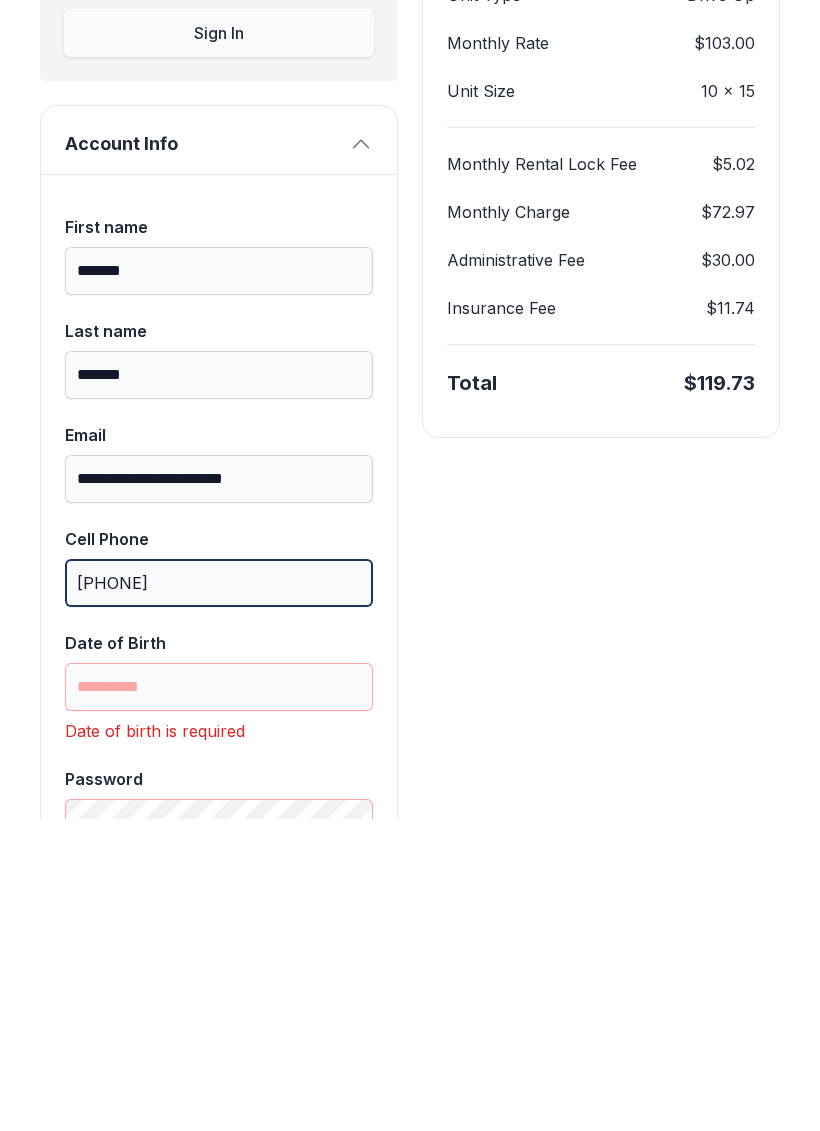 type on "[PHONE]" 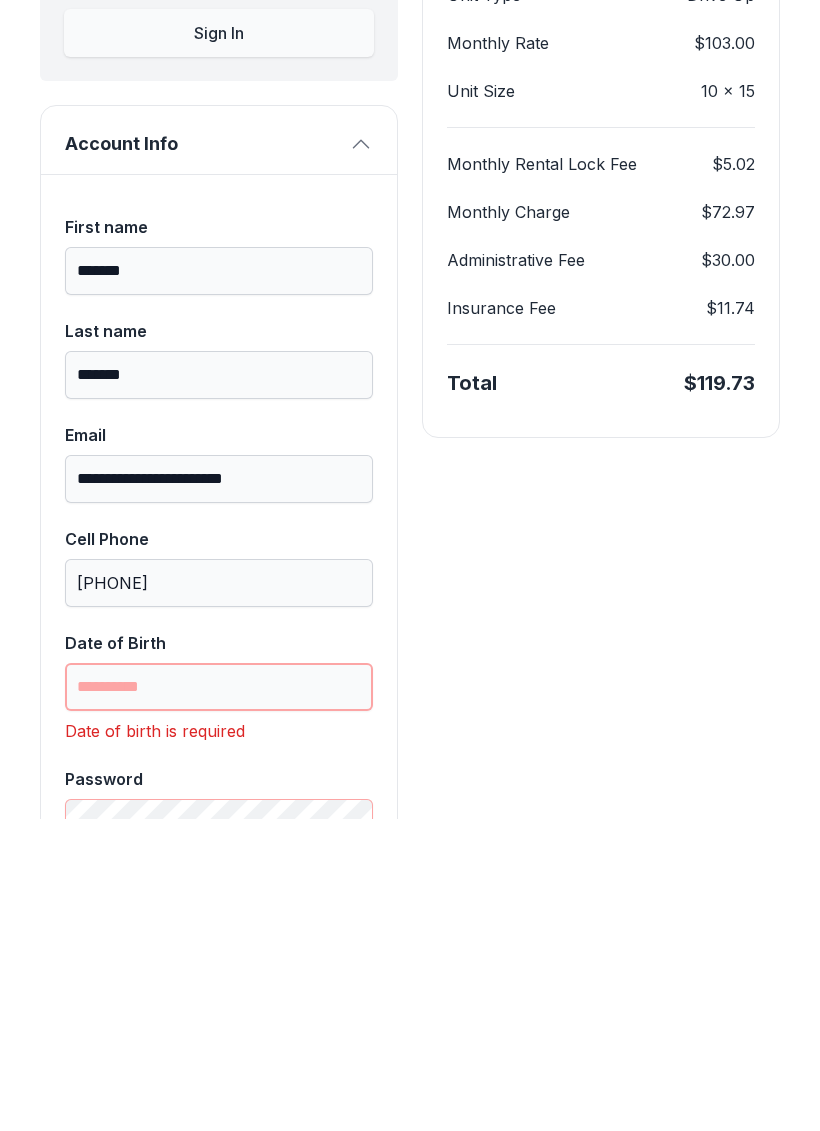 click on "Date of Birth" at bounding box center (219, 999) 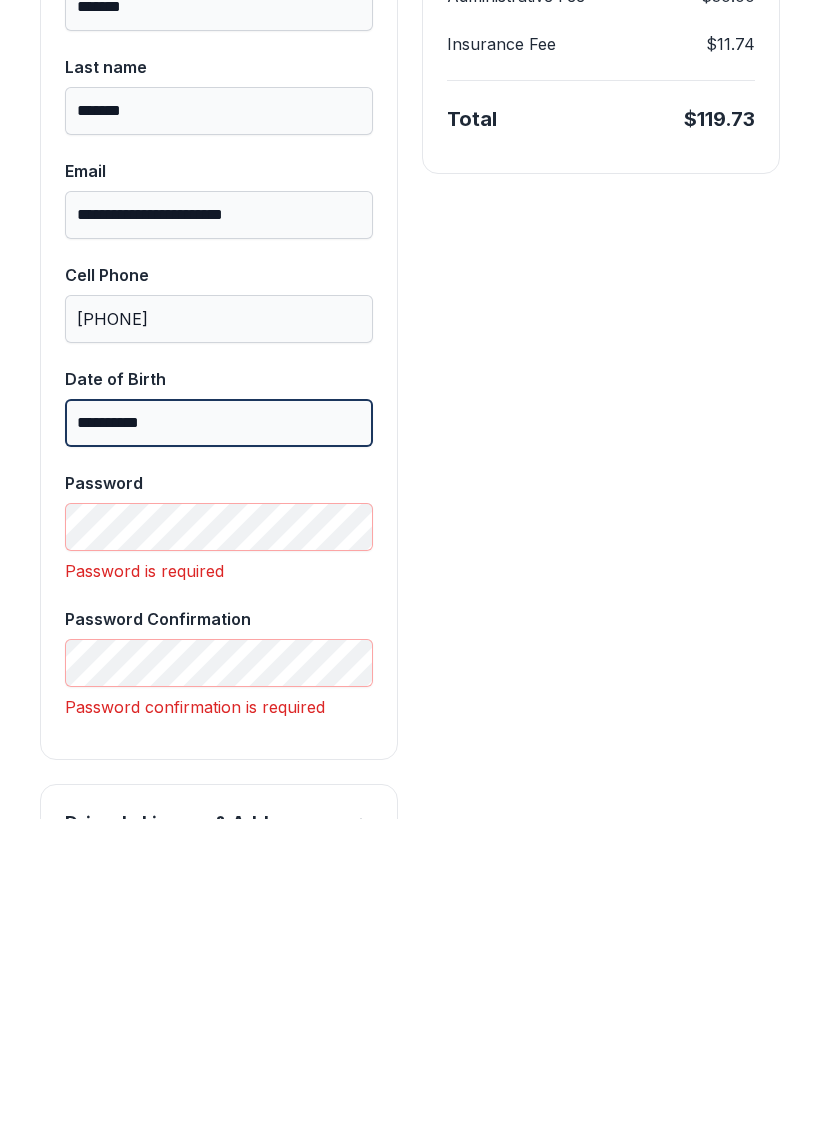 scroll, scrollTop: 499, scrollLeft: 0, axis: vertical 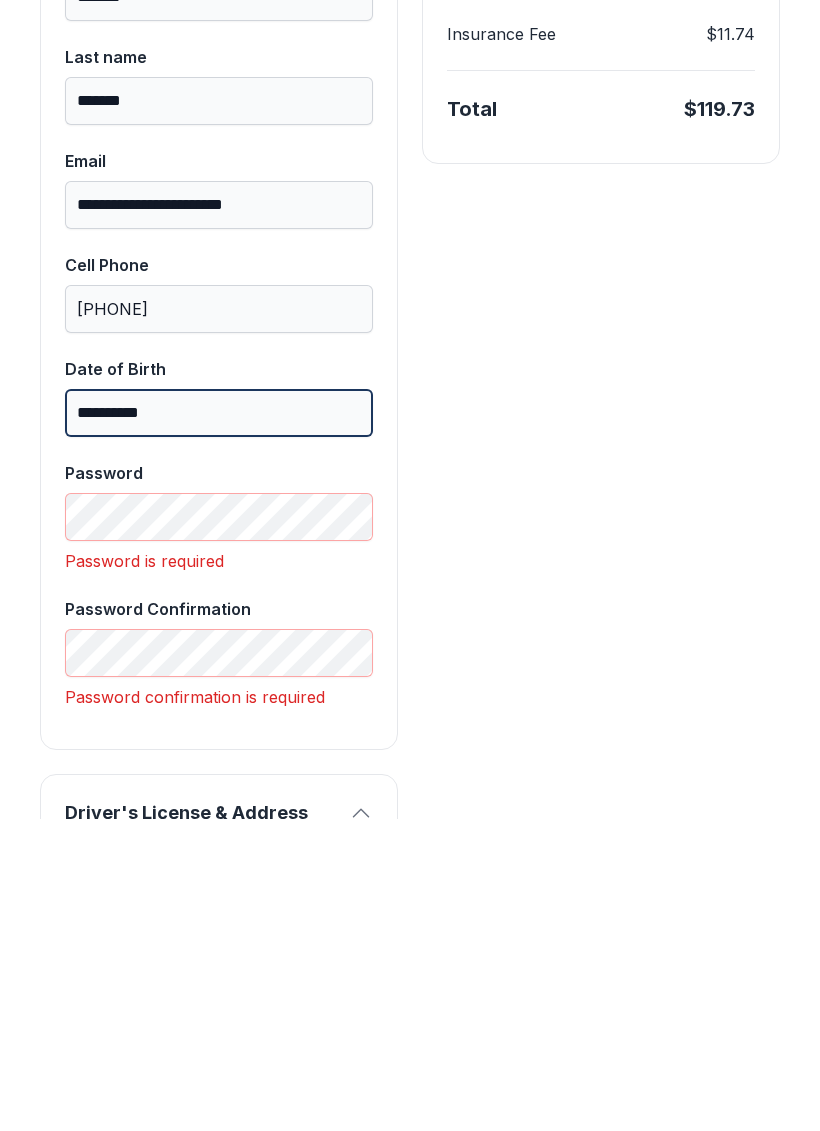 type on "**********" 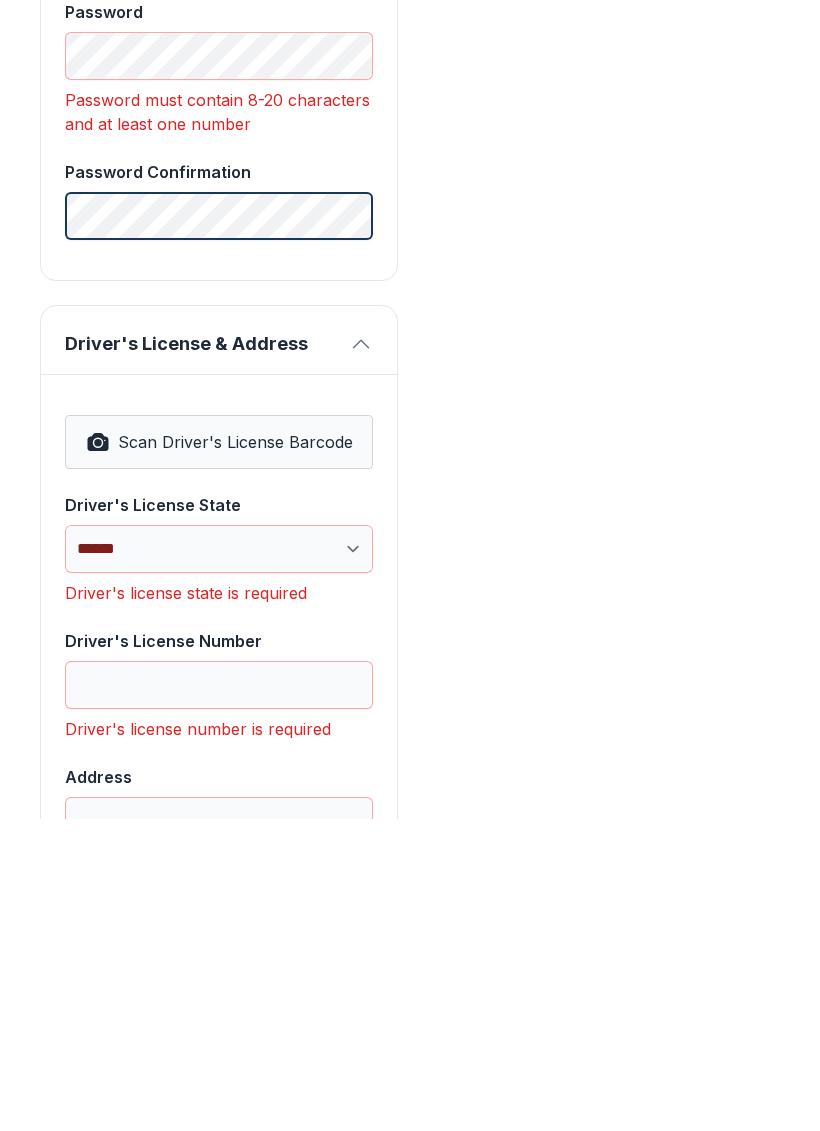 scroll, scrollTop: 961, scrollLeft: 0, axis: vertical 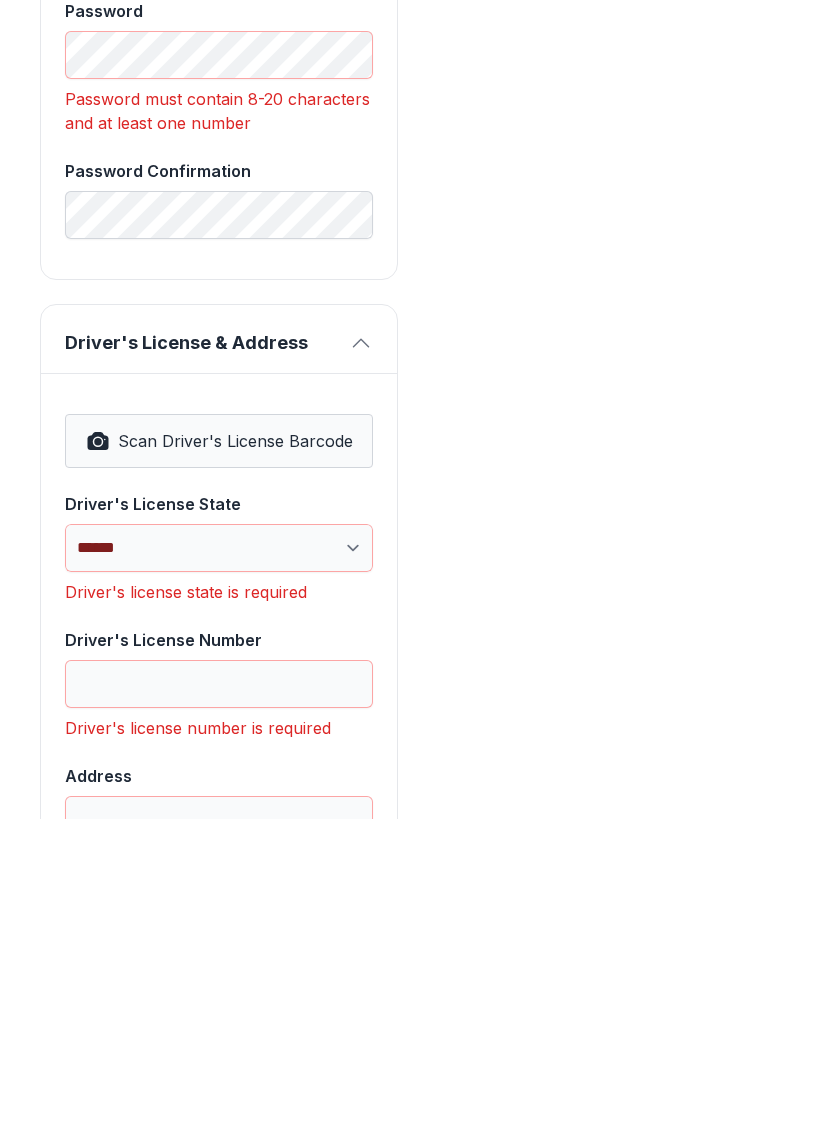 click on "Driver's License & Address" at bounding box center (219, 651) 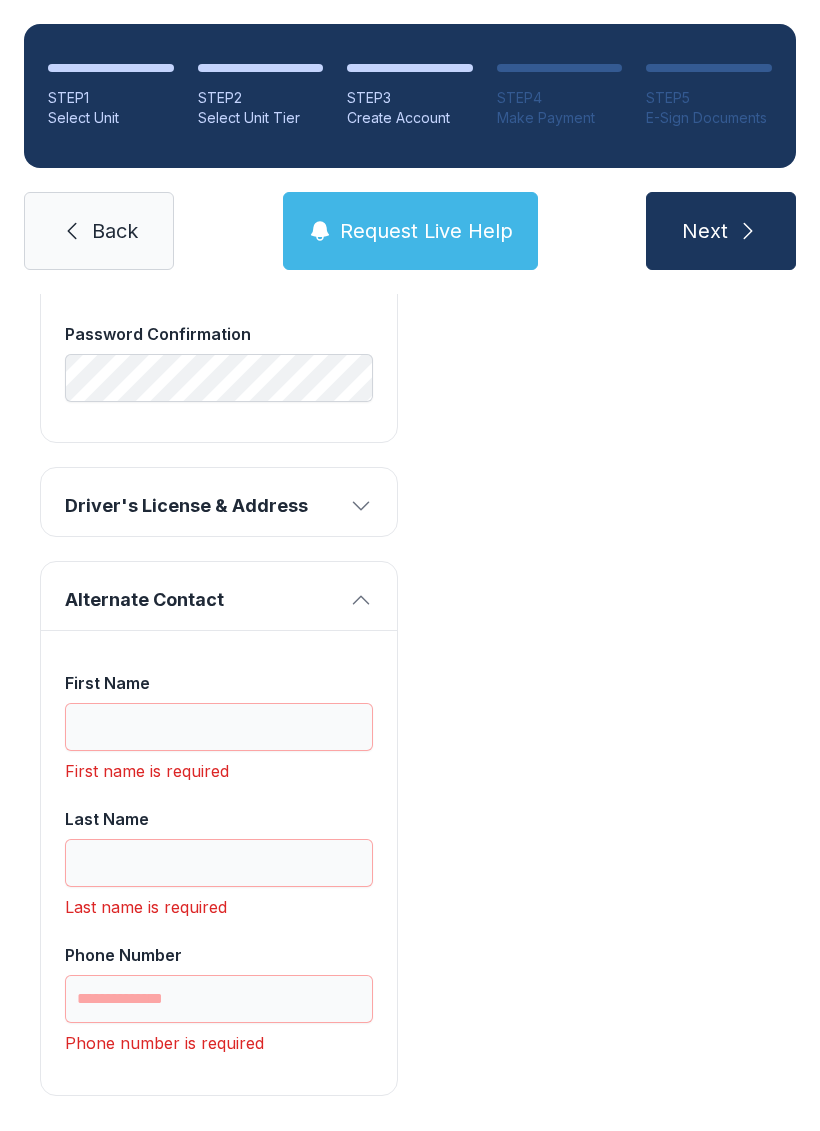 scroll, scrollTop: 1106, scrollLeft: 0, axis: vertical 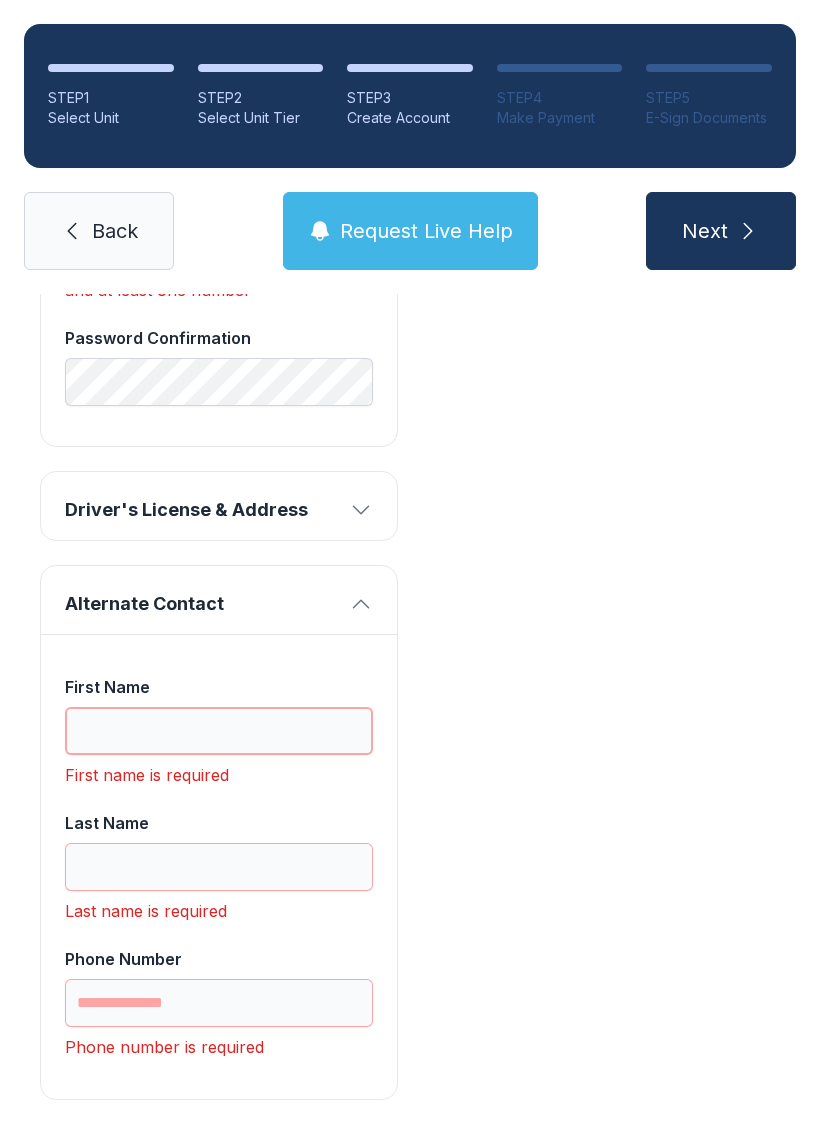 click on "First Name" at bounding box center (219, 731) 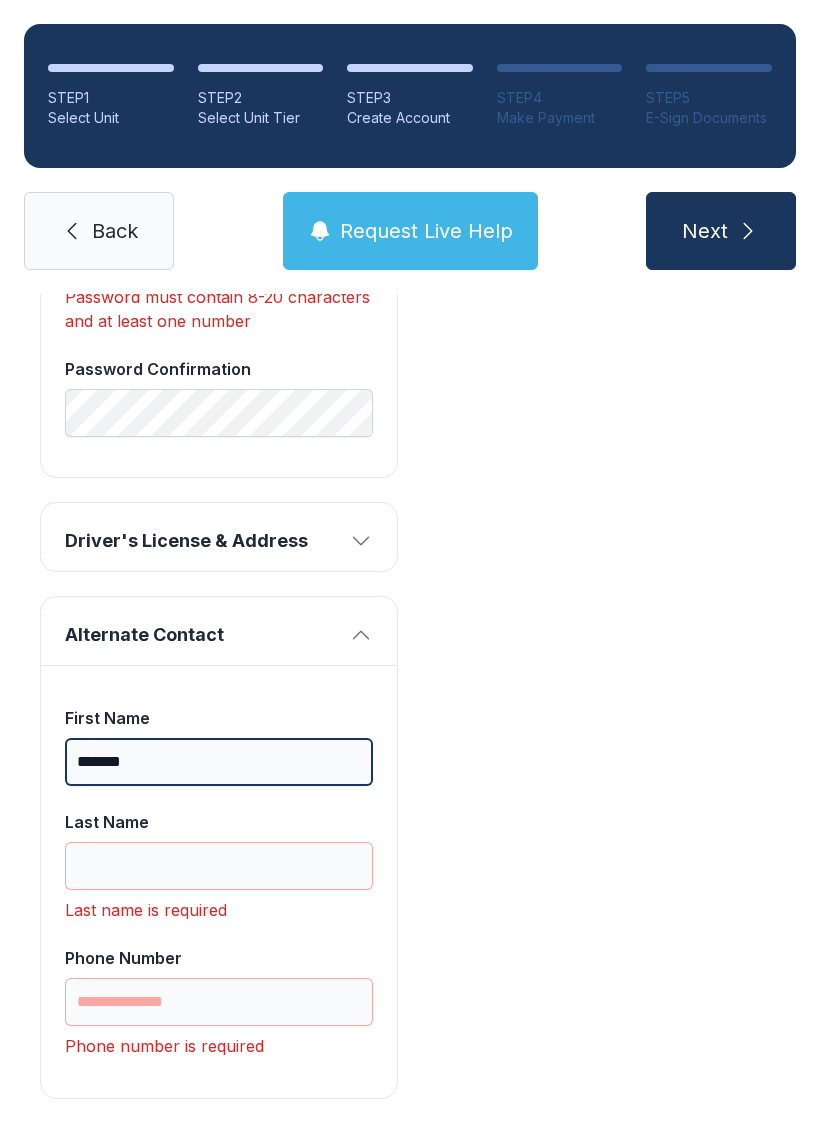 scroll, scrollTop: 1074, scrollLeft: 0, axis: vertical 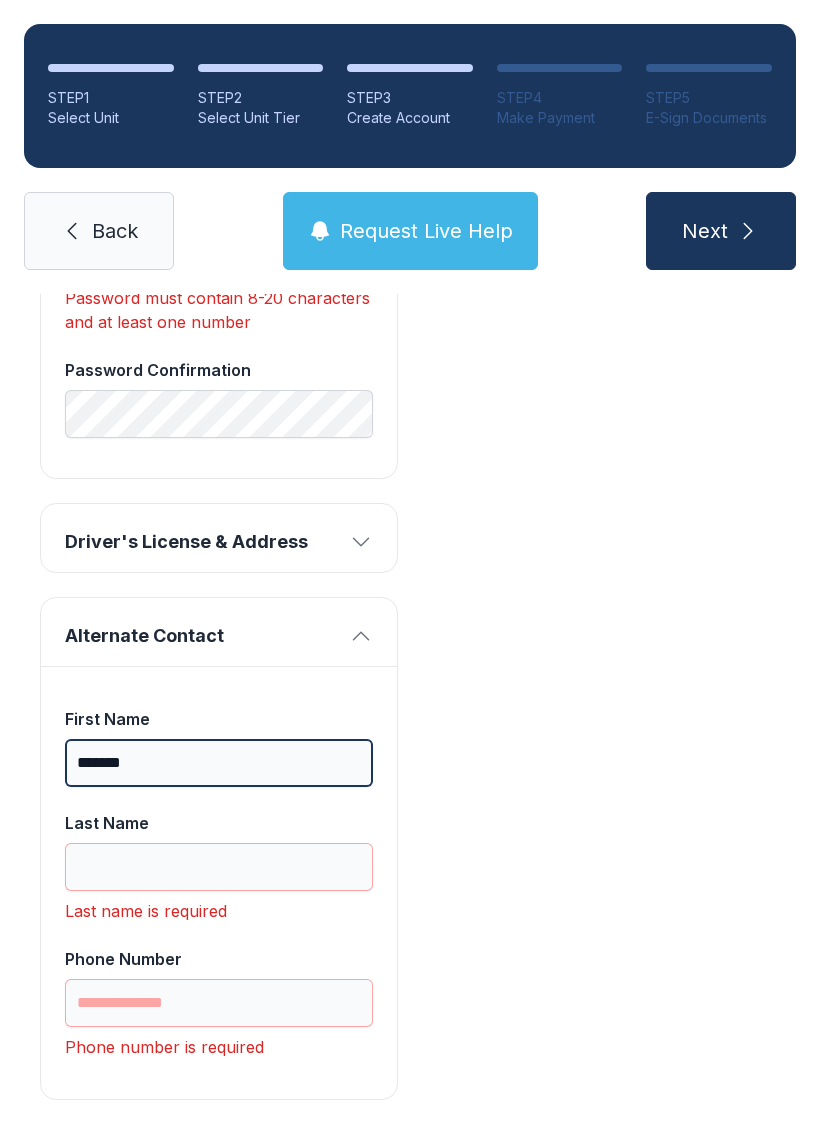 type on "*******" 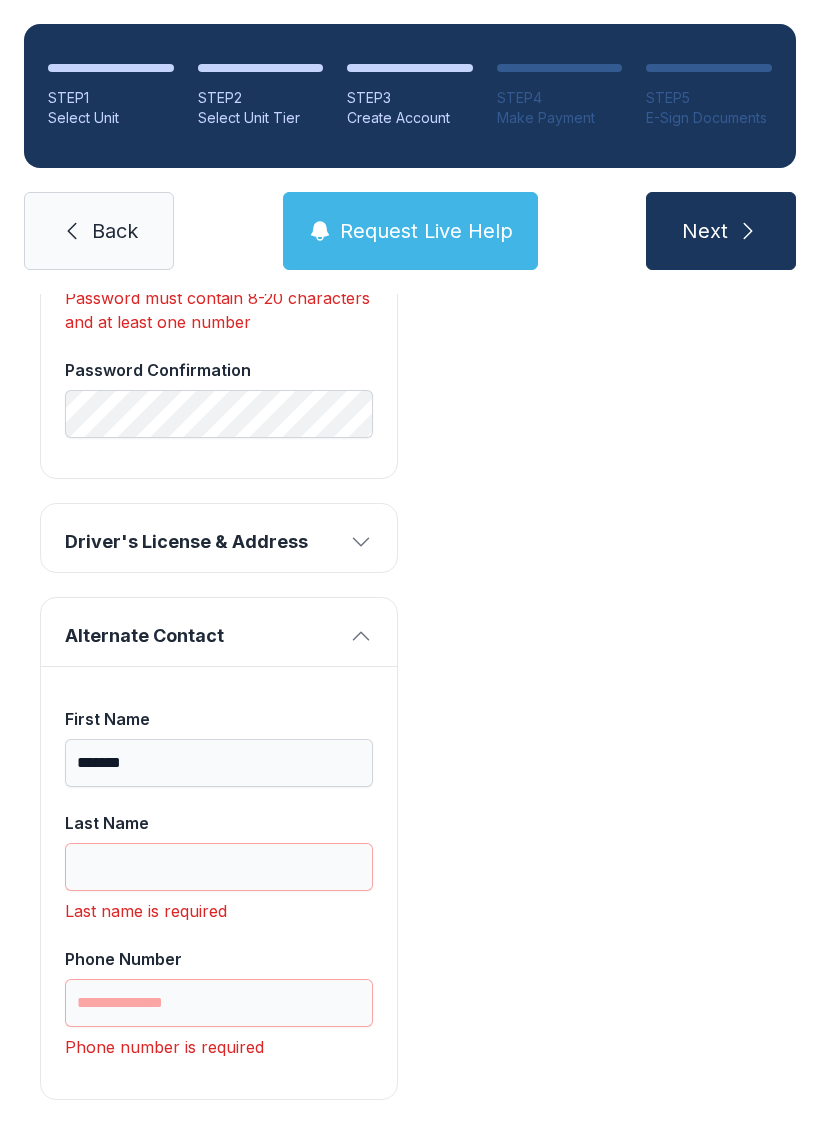 click on "Last Name" at bounding box center [219, 851] 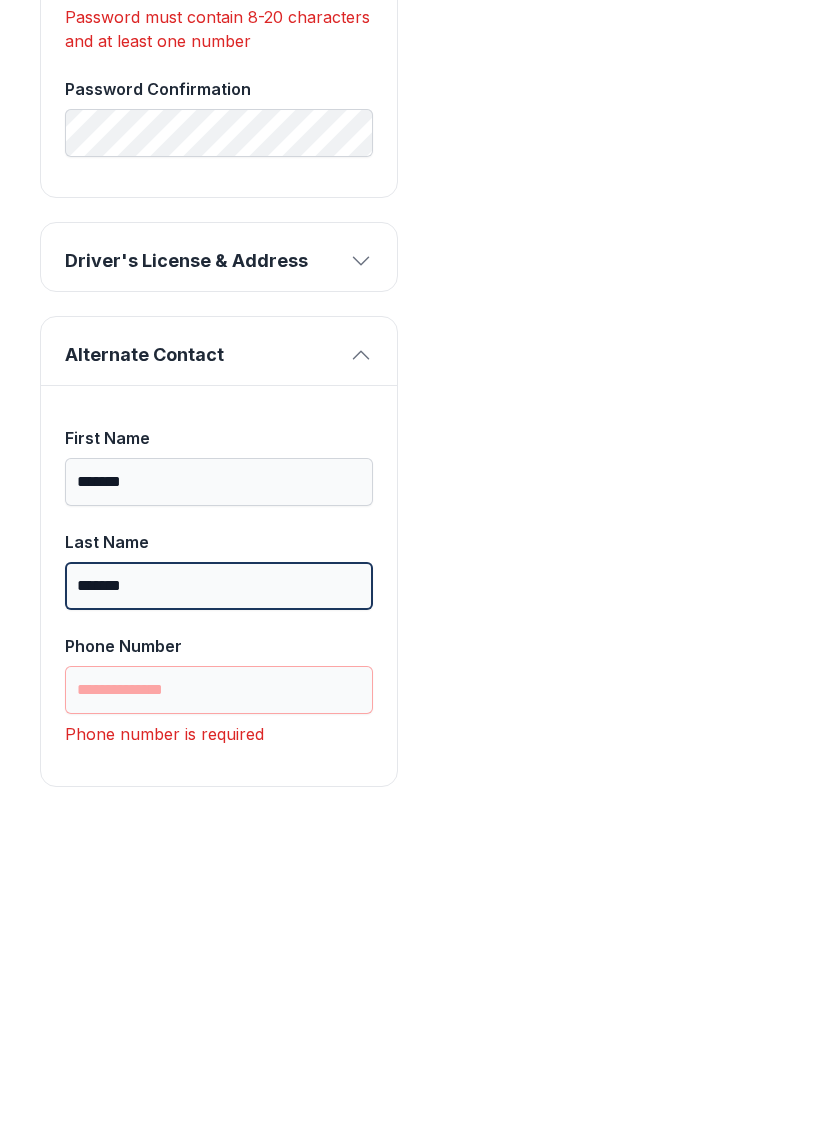 scroll, scrollTop: 1042, scrollLeft: 0, axis: vertical 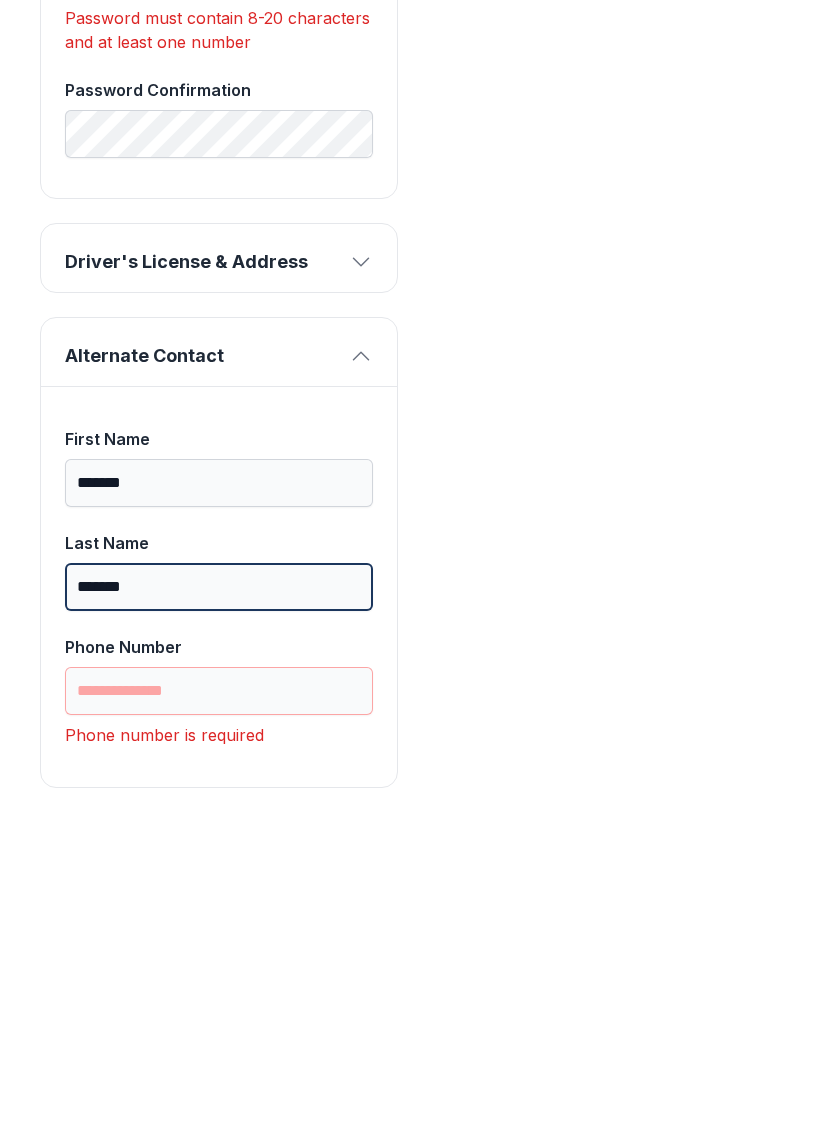 type on "*******" 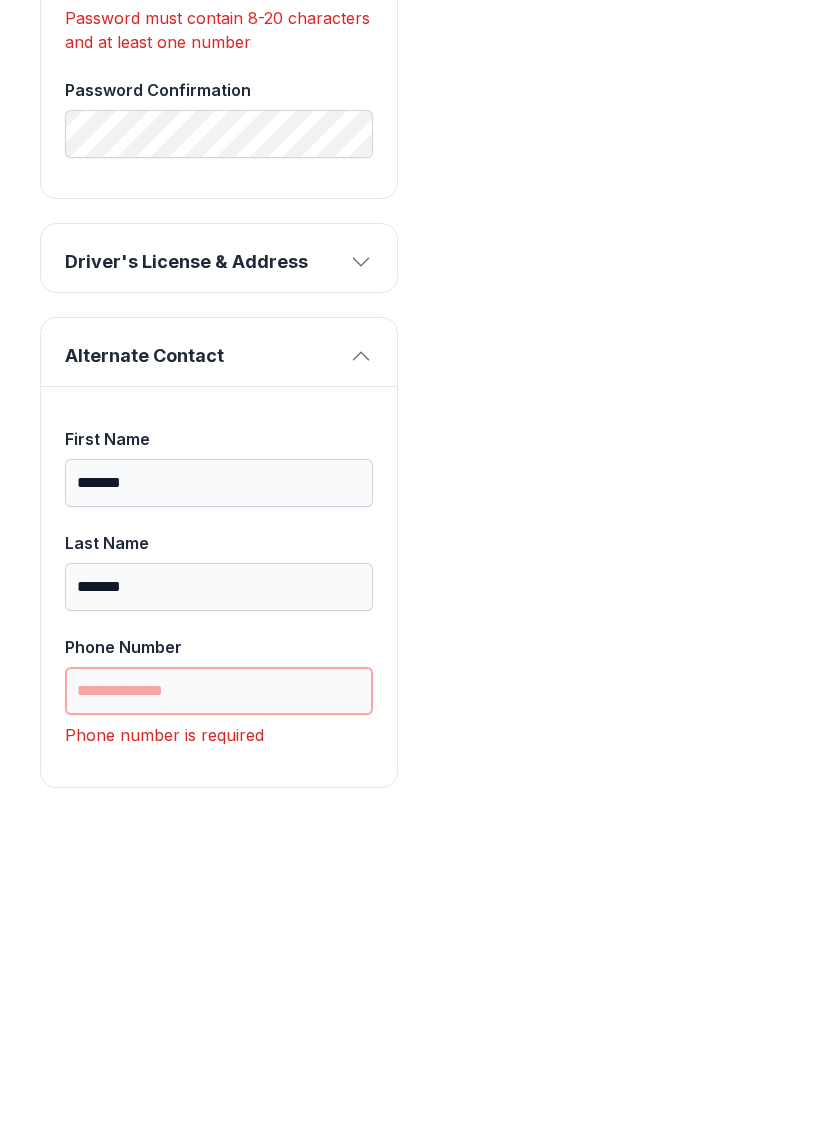 click on "Phone Number" at bounding box center (219, 1003) 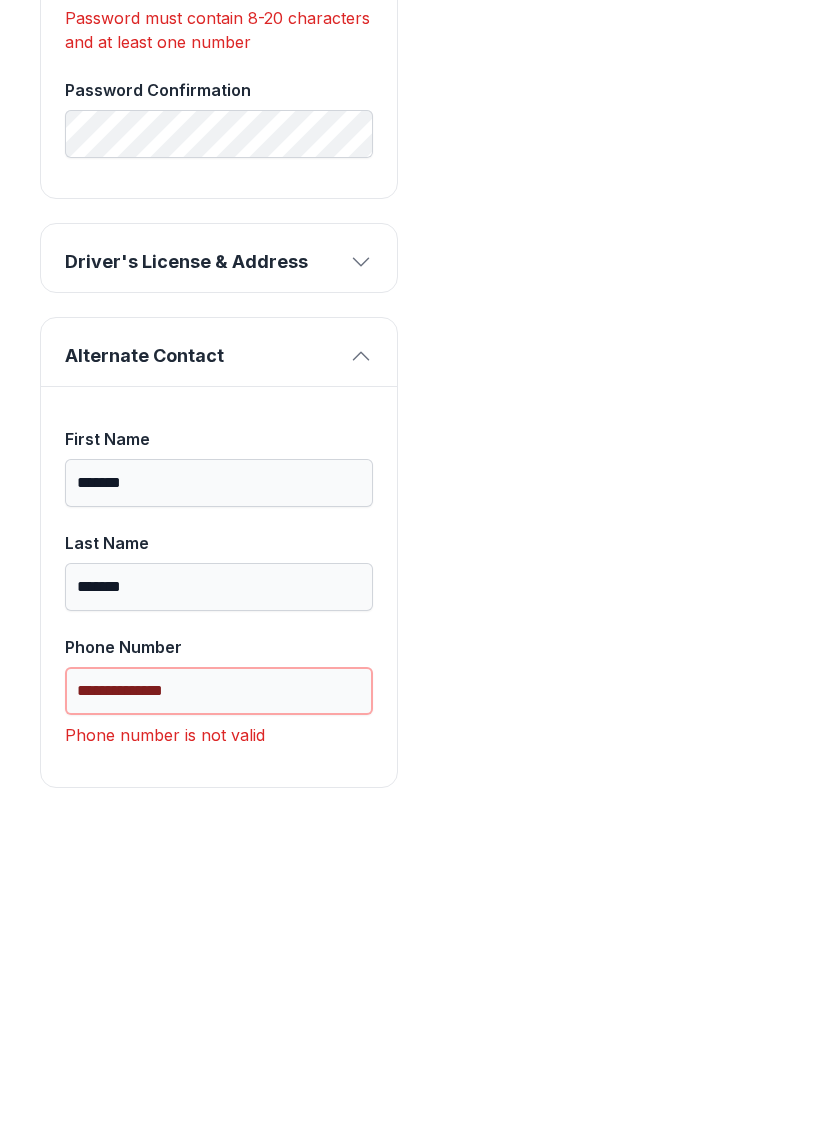 scroll, scrollTop: 1010, scrollLeft: 0, axis: vertical 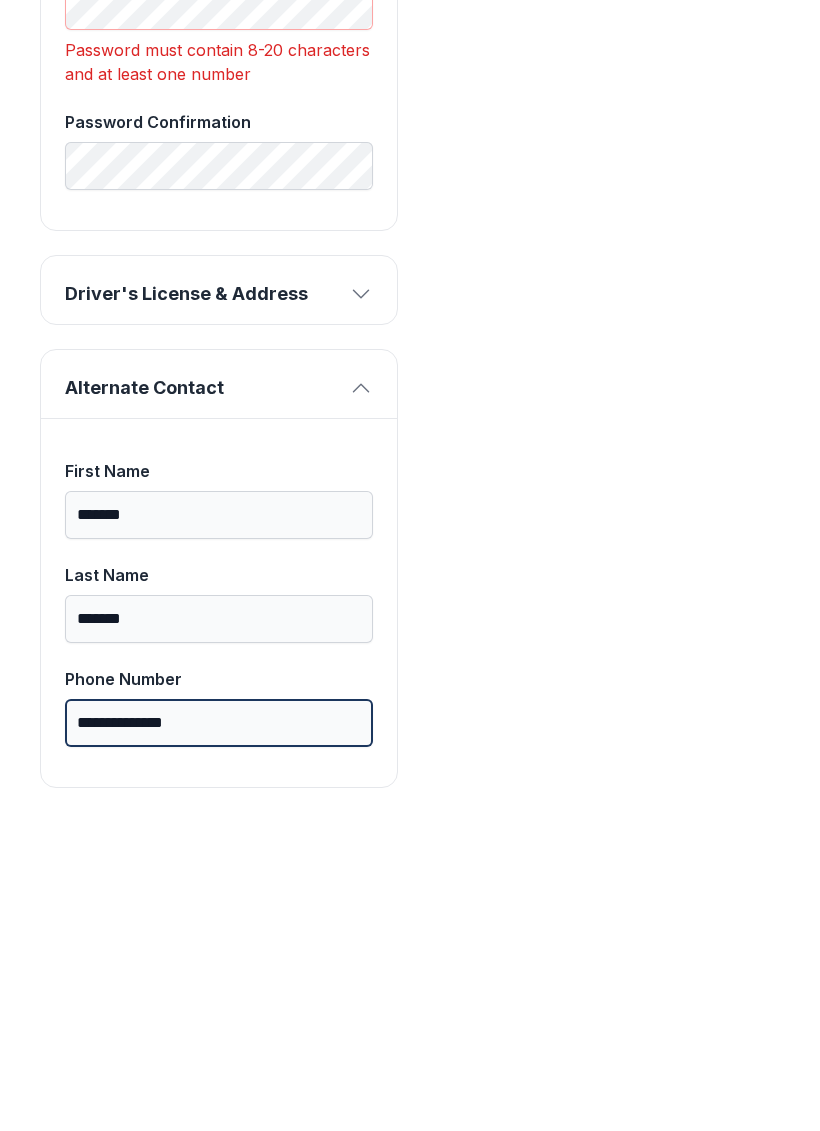 type on "**********" 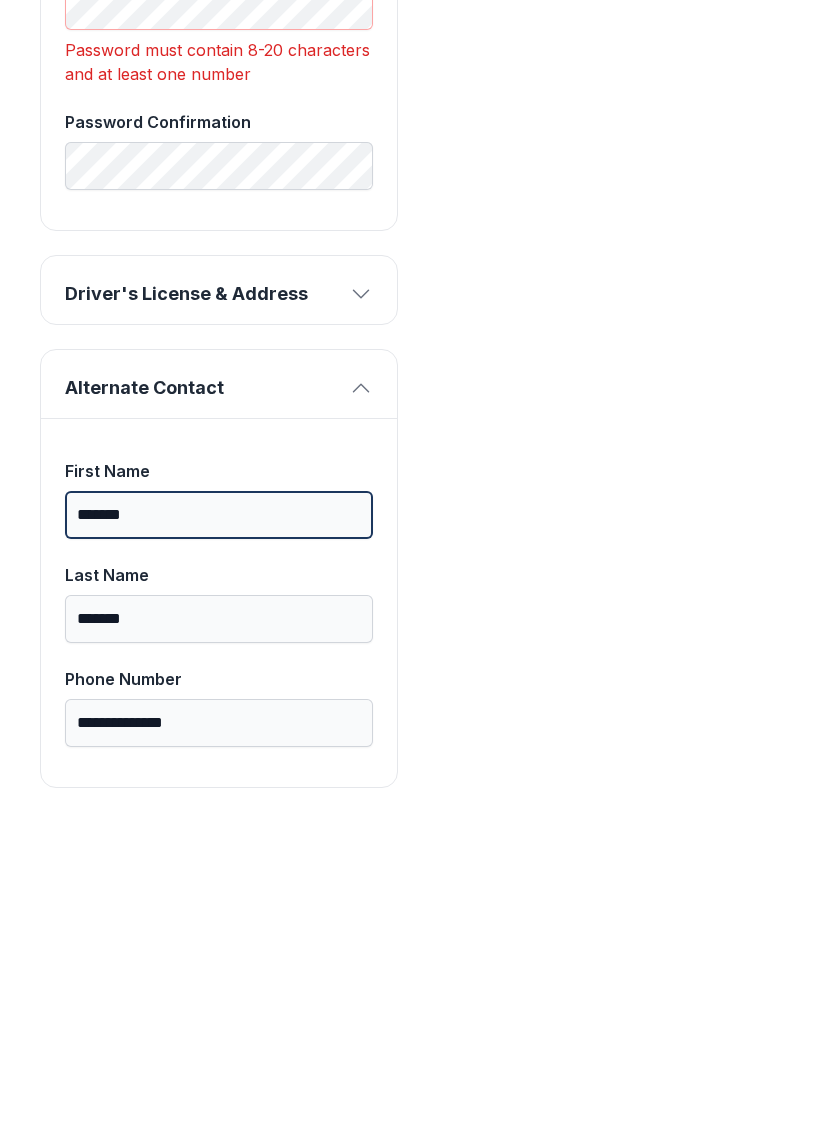 click on "*******" at bounding box center (219, 827) 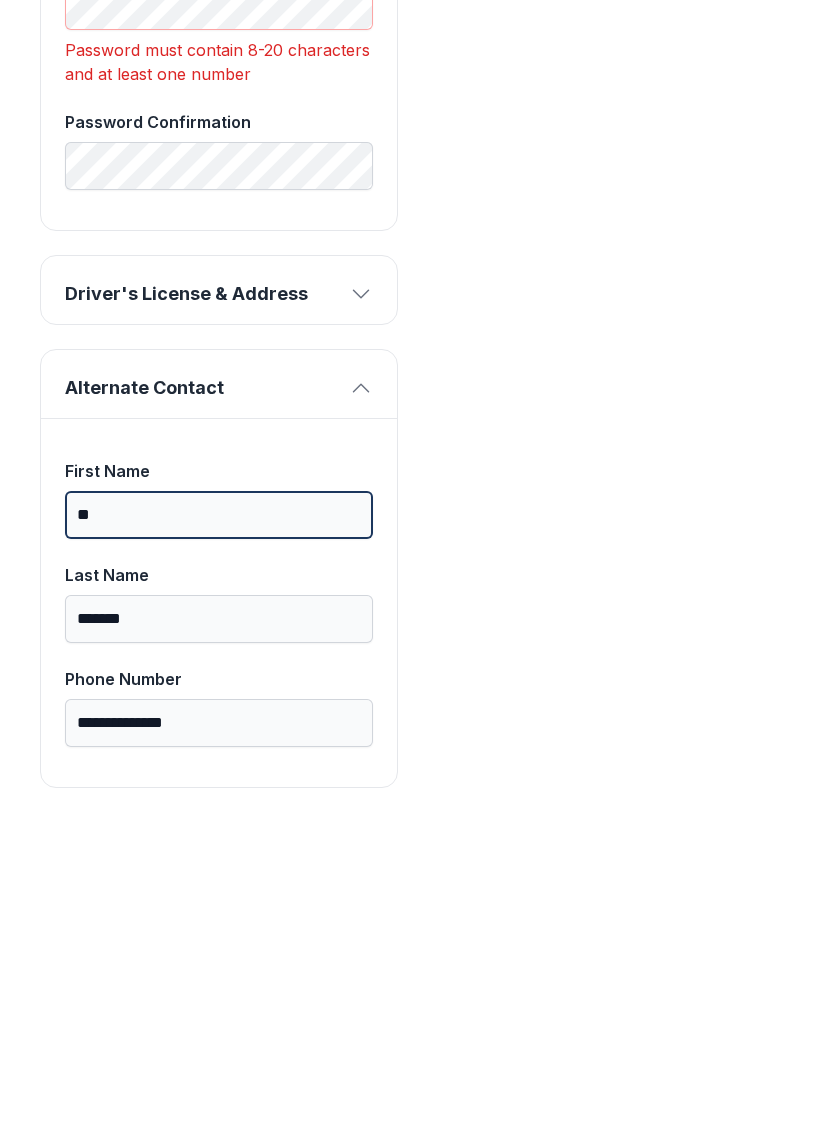type on "*" 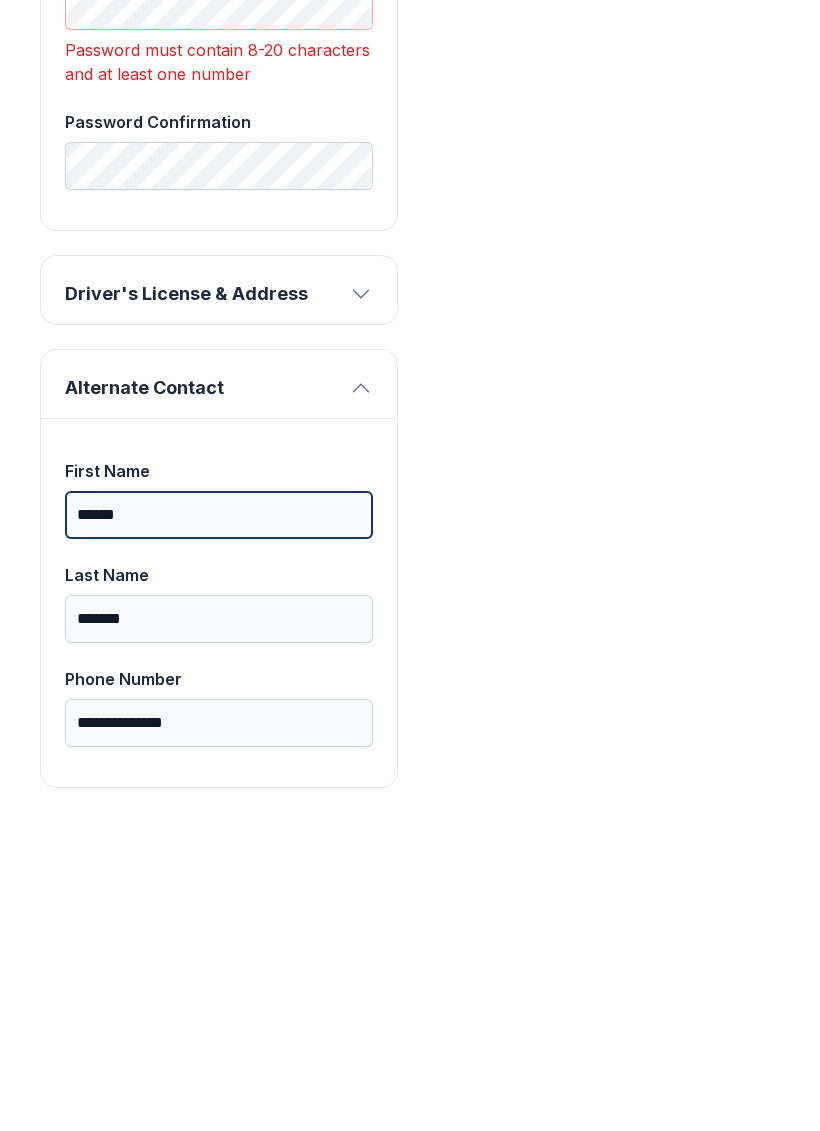 type on "******" 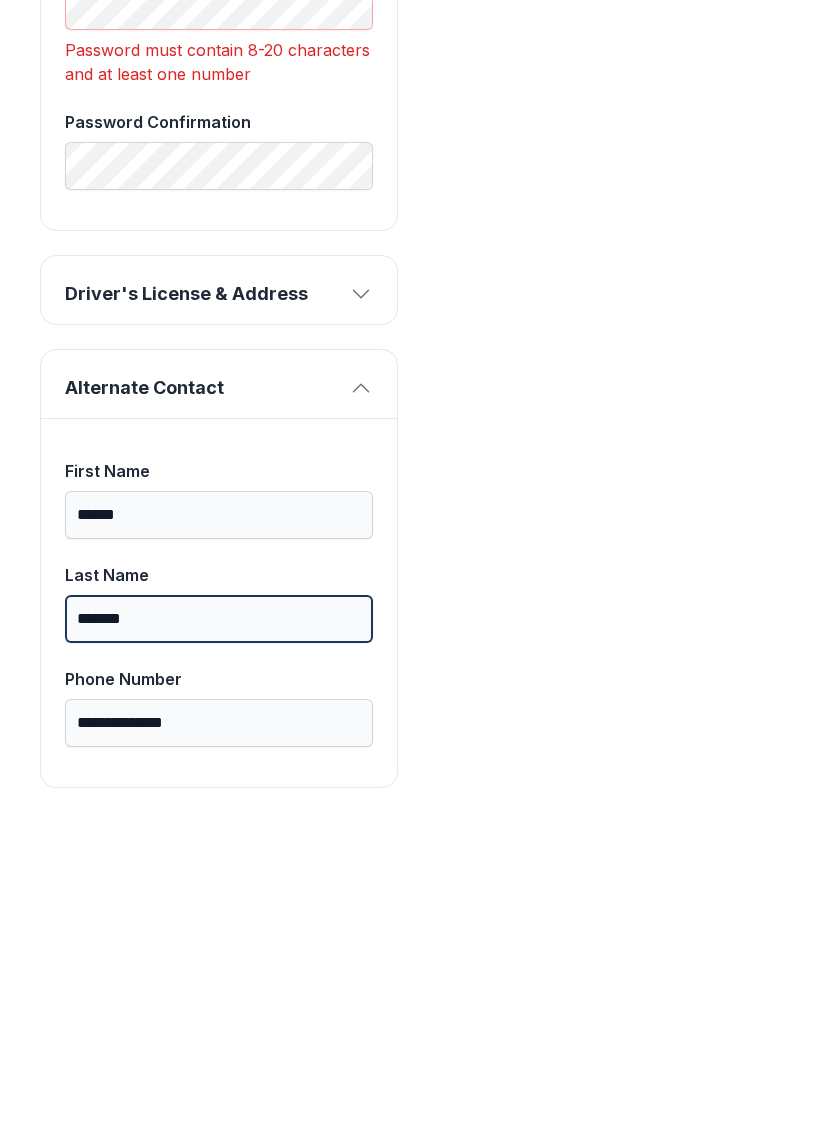 click on "*******" at bounding box center (219, 931) 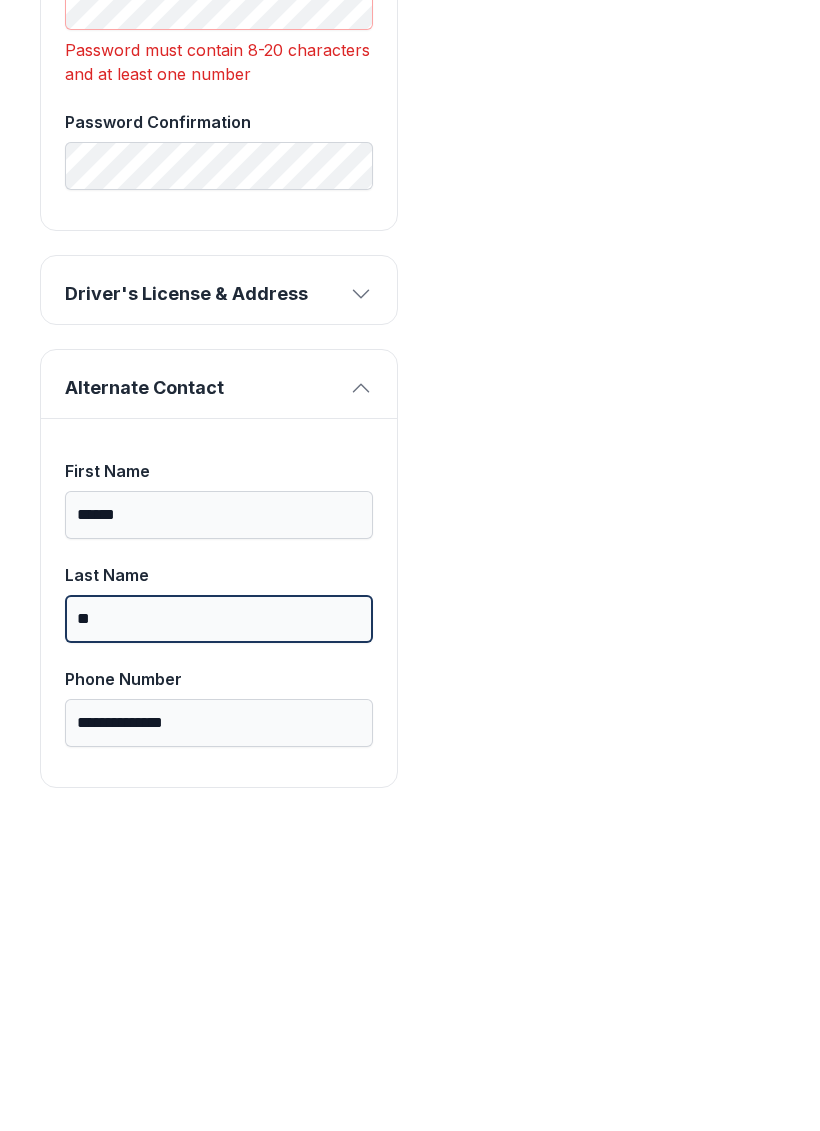 type on "*" 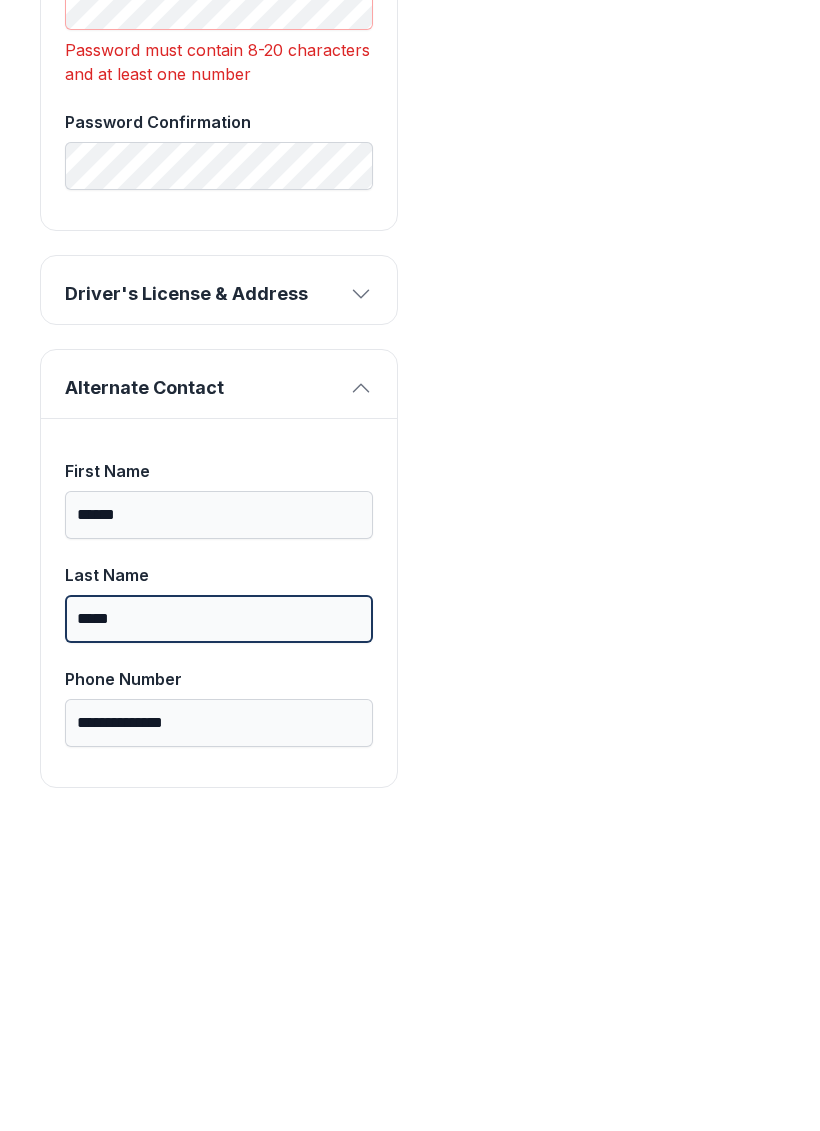 type on "*****" 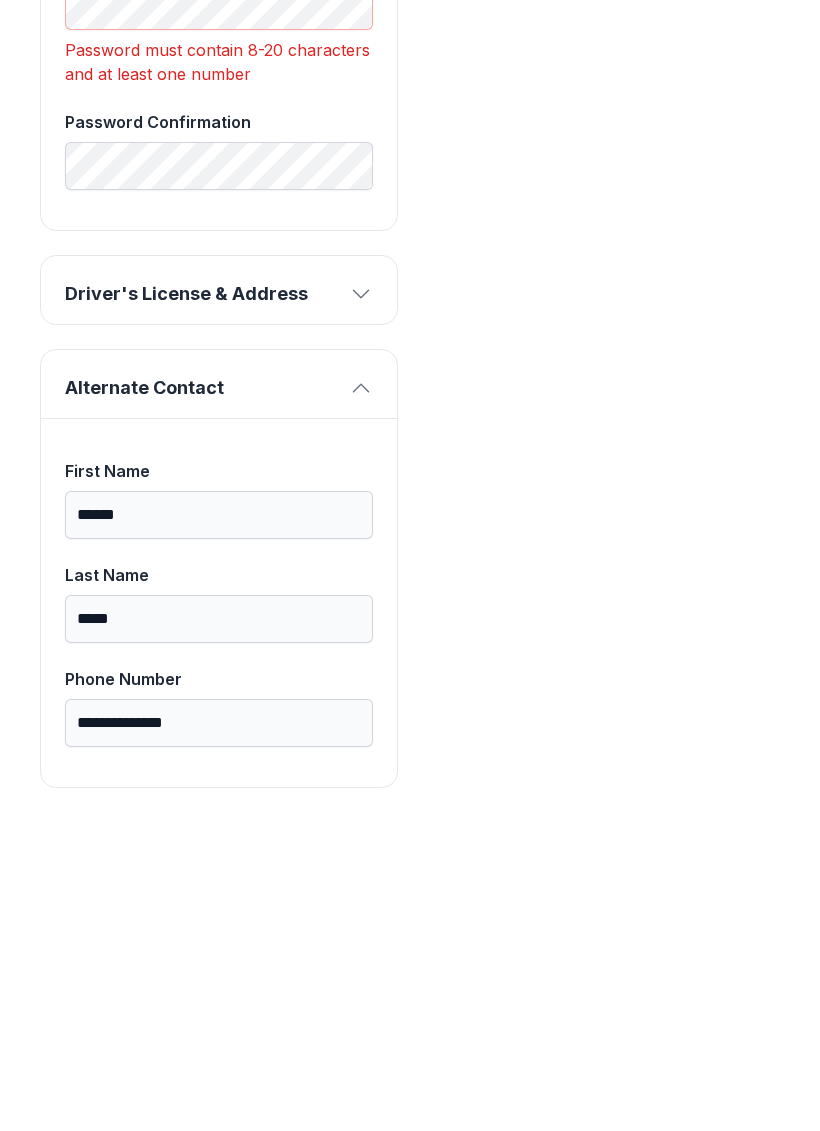 click on "Driver's License & Address" at bounding box center (219, 602) 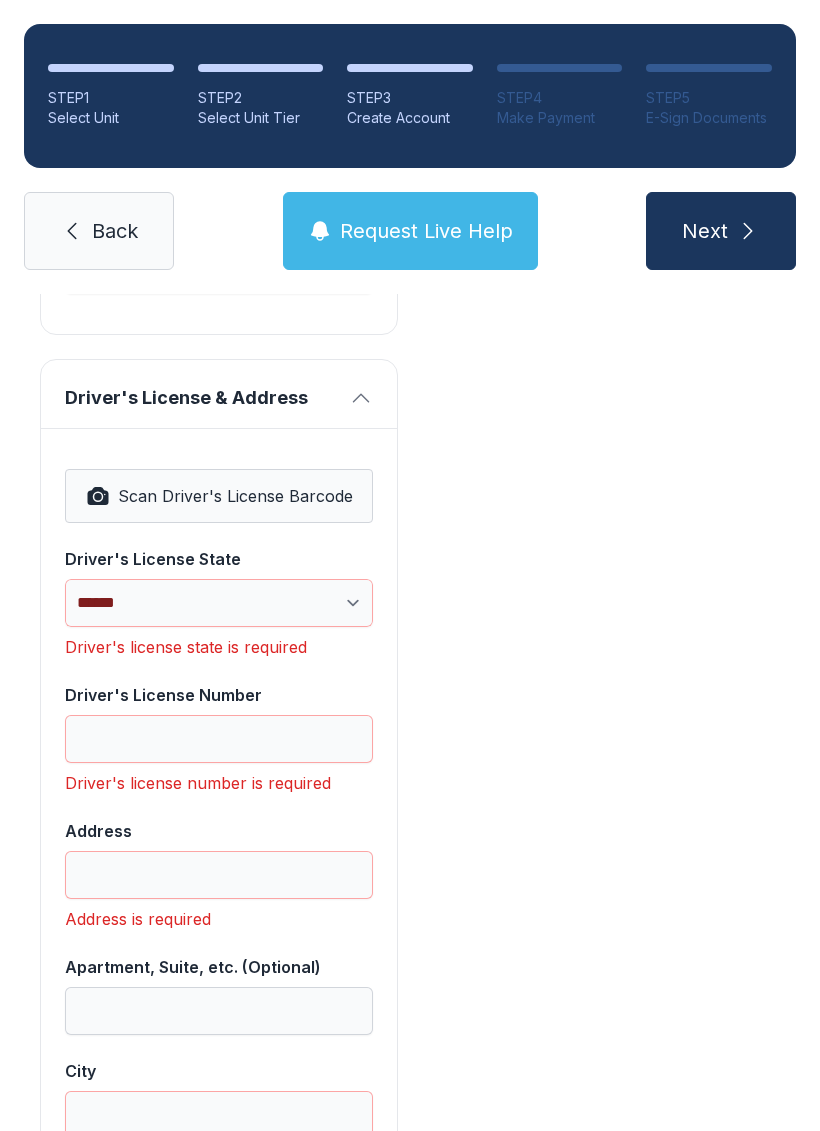 scroll, scrollTop: 1198, scrollLeft: 0, axis: vertical 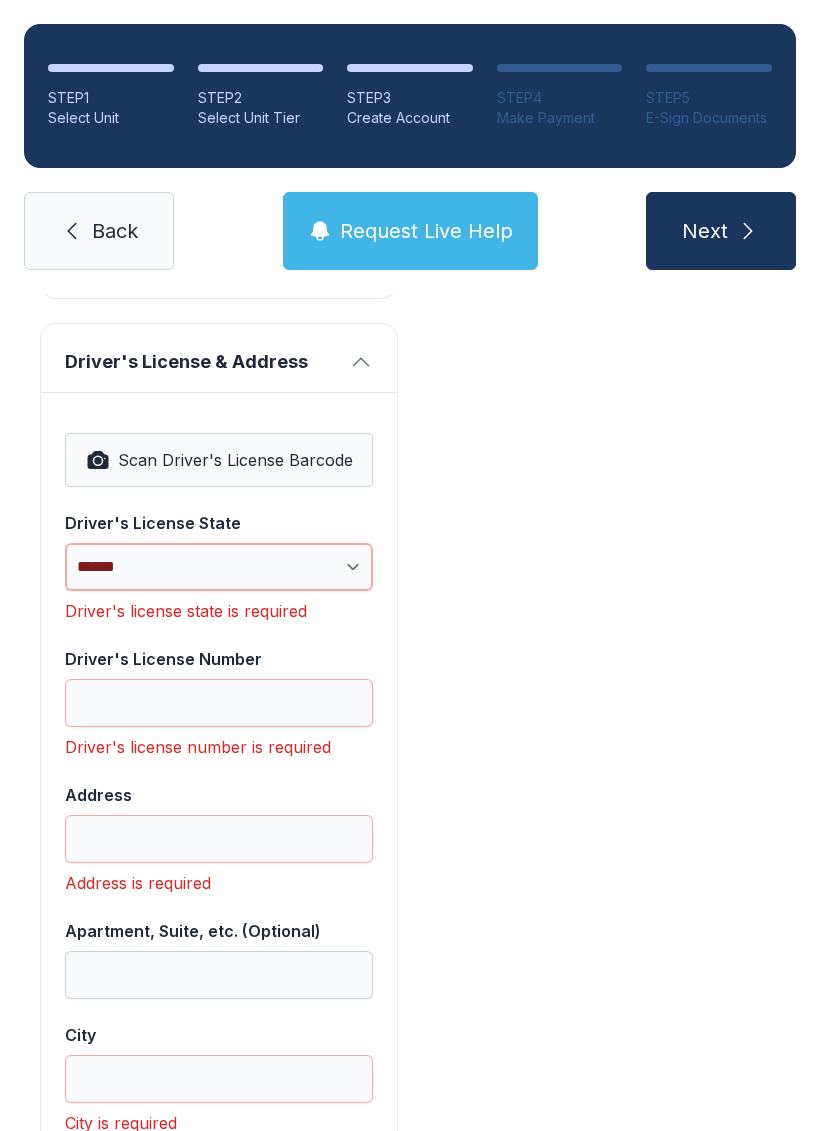click on "**********" at bounding box center (219, 567) 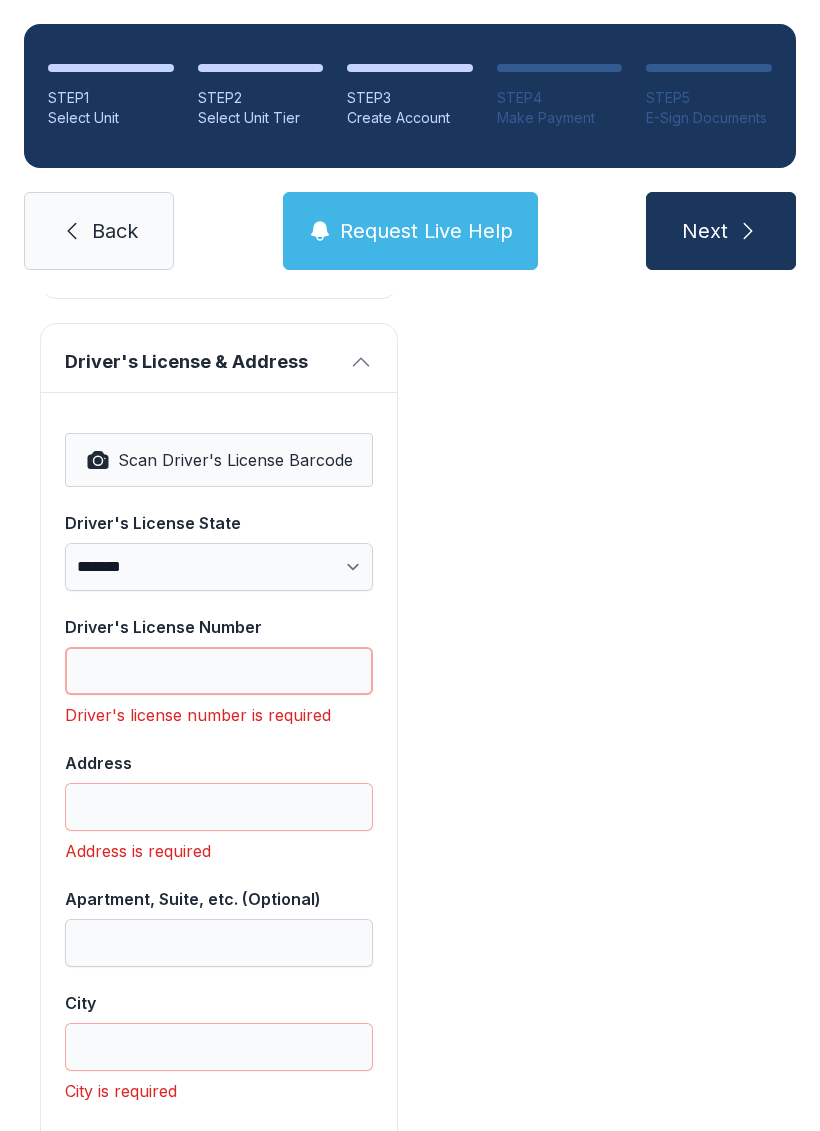 click on "Driver's License Number" at bounding box center [219, 671] 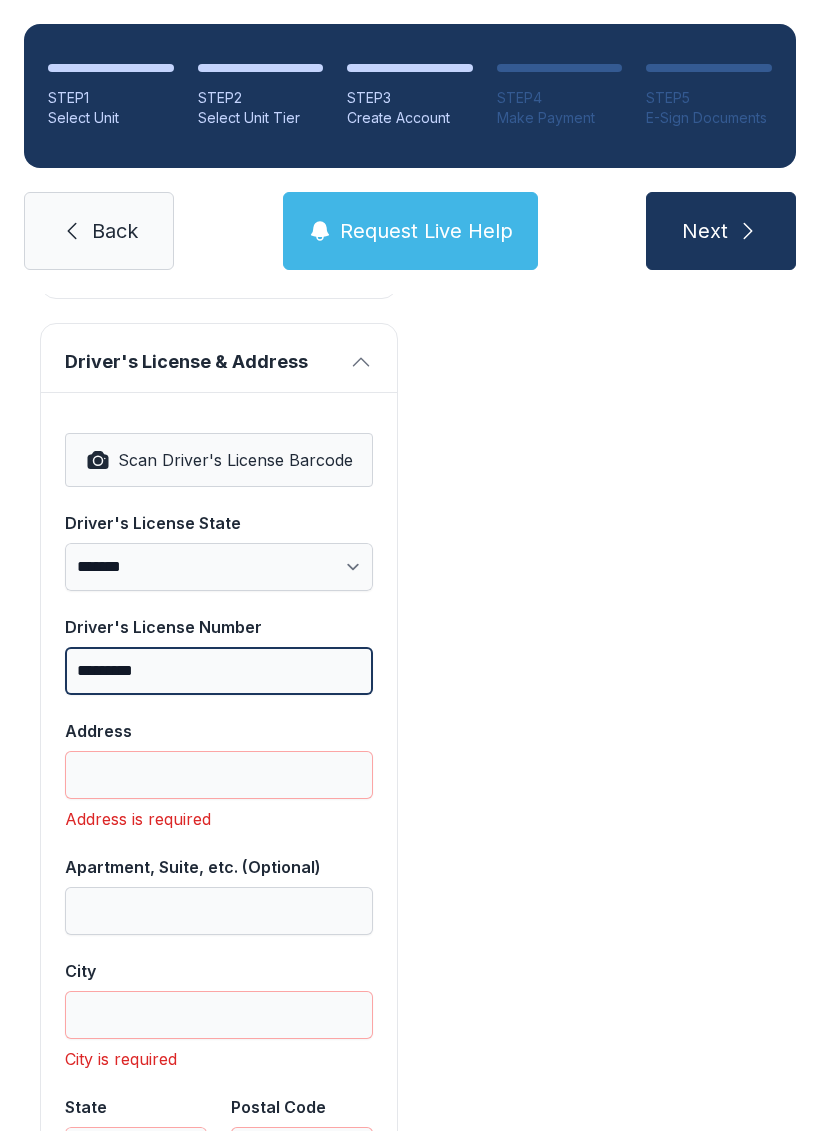 type on "*********" 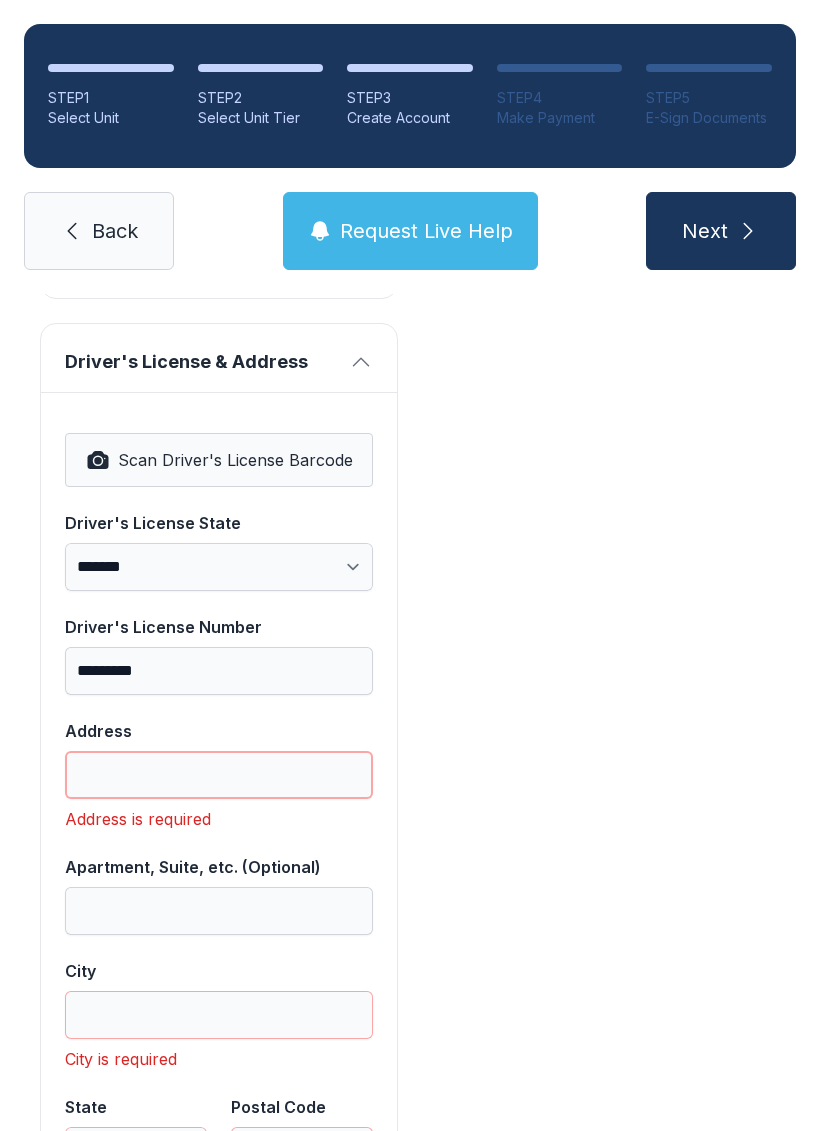 click on "Address" at bounding box center [219, 775] 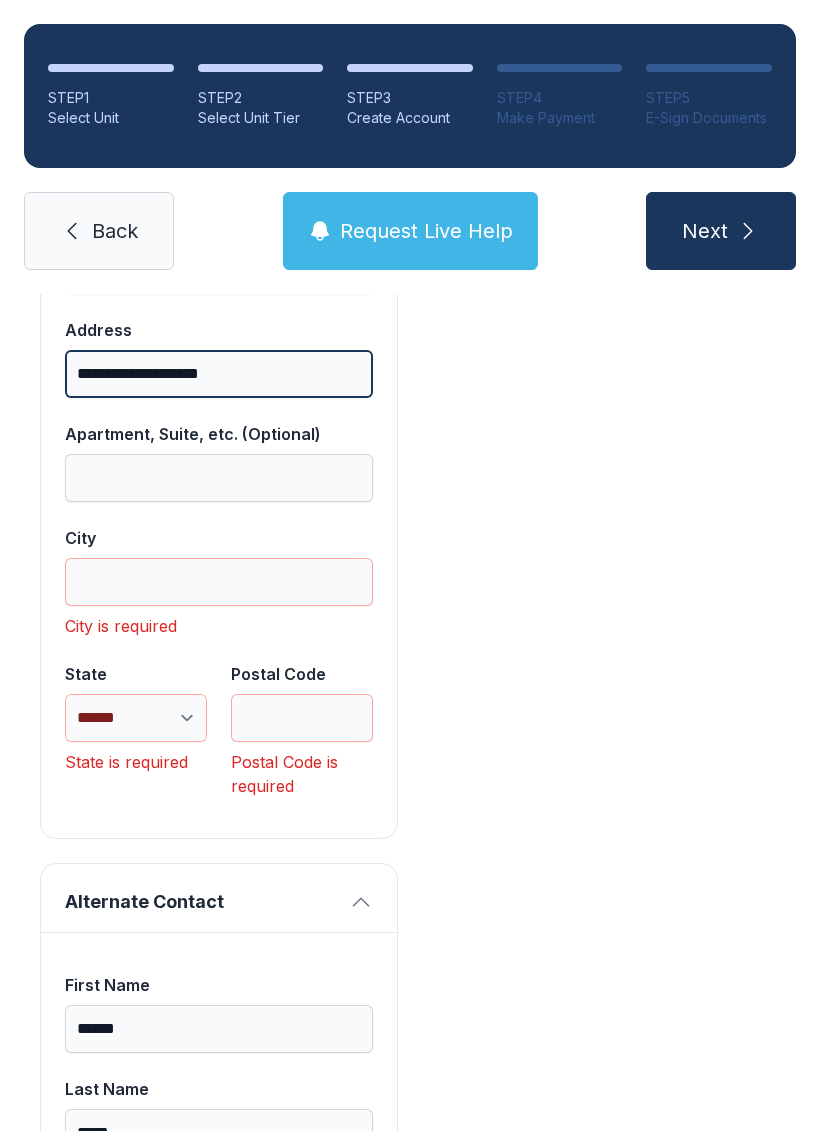 scroll, scrollTop: 1598, scrollLeft: 0, axis: vertical 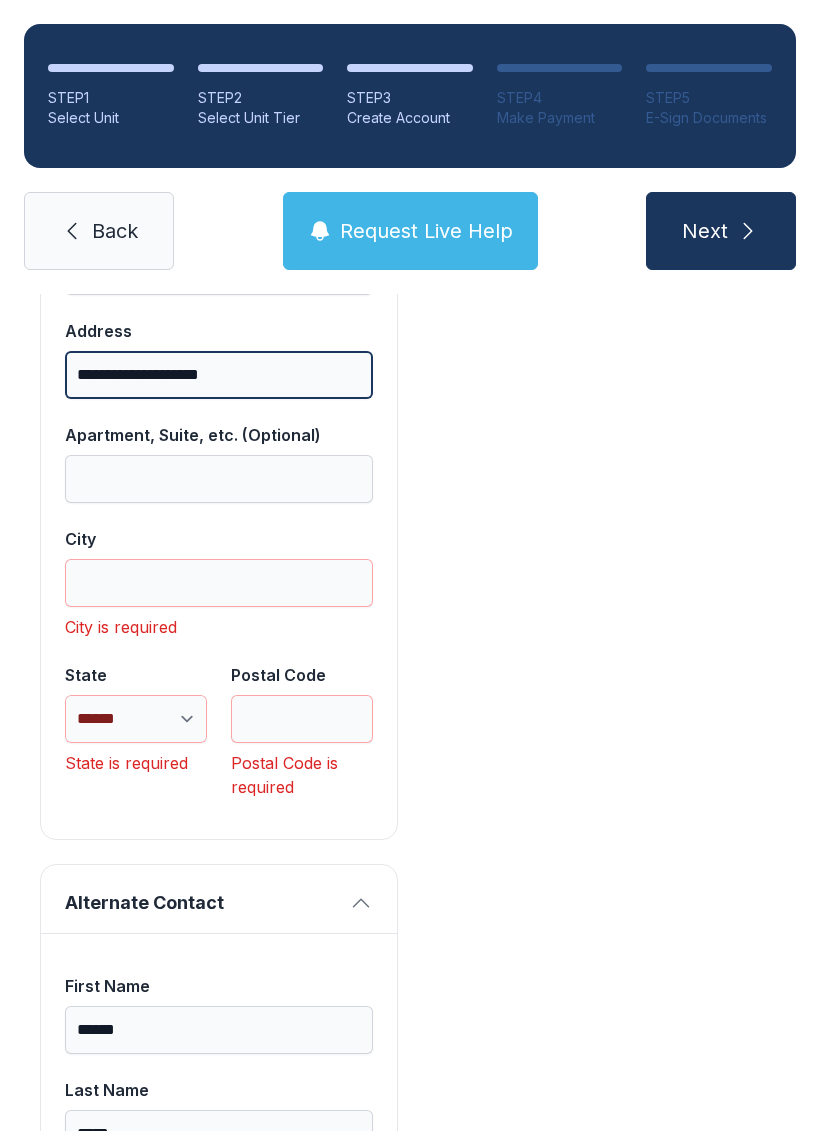 type on "**********" 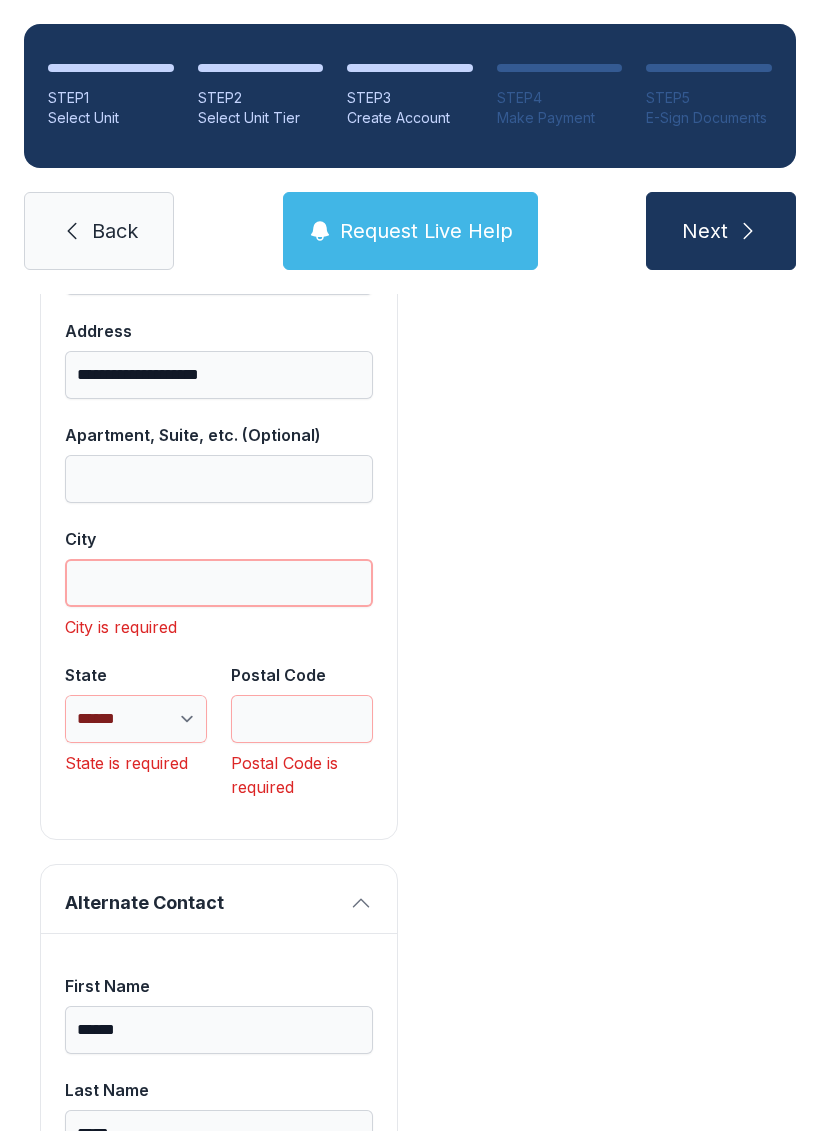 click on "City" at bounding box center (219, 583) 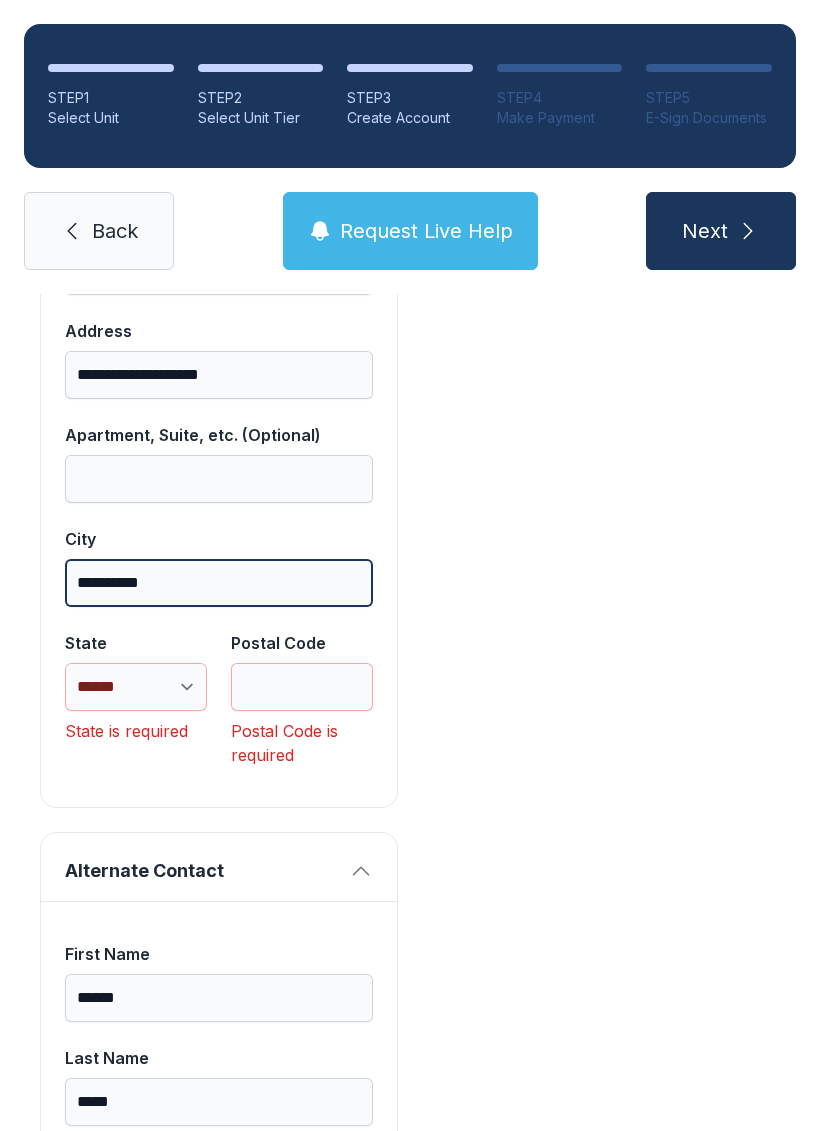 type on "**********" 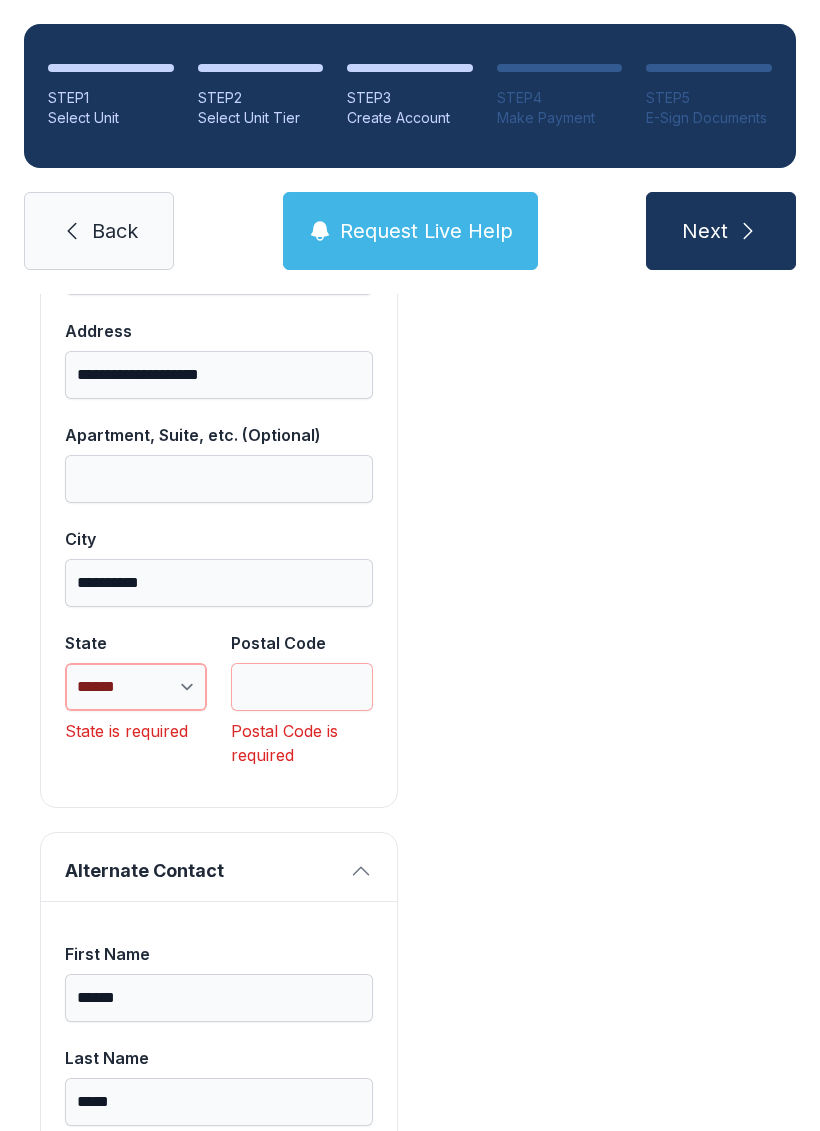 click on "**********" at bounding box center [136, 687] 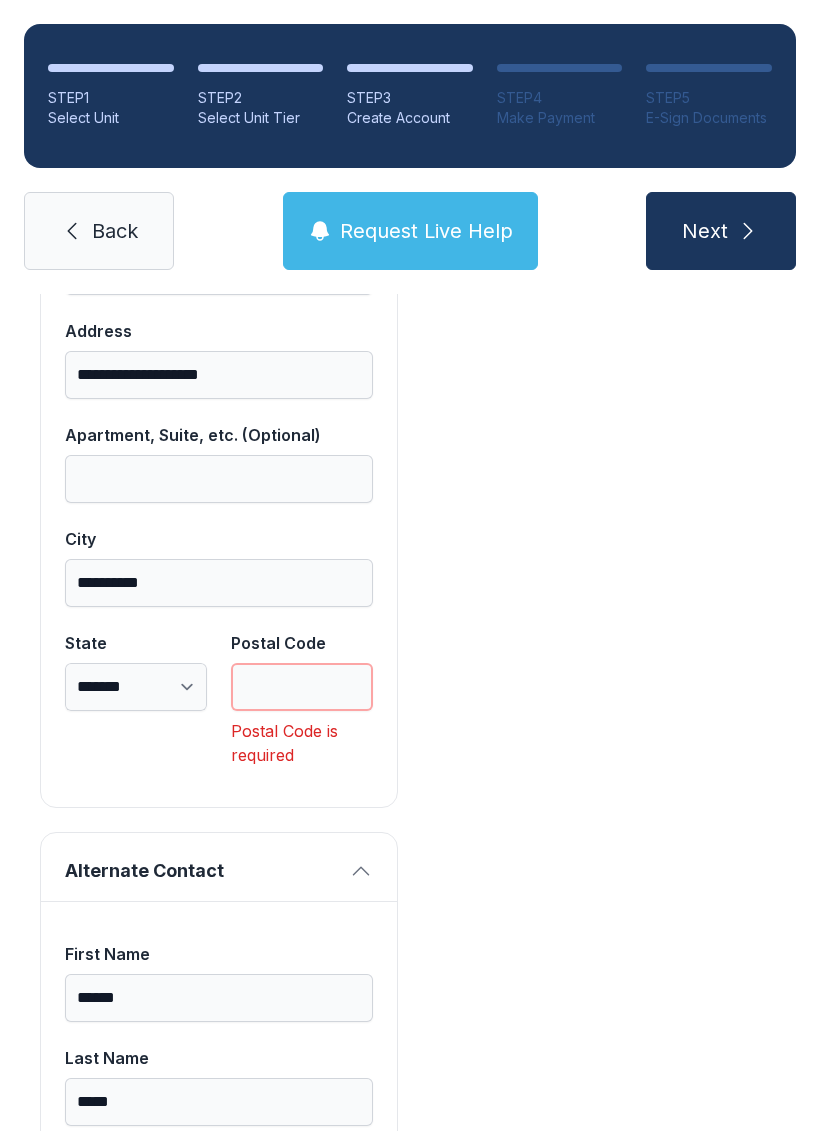 click on "Postal Code" at bounding box center (302, 687) 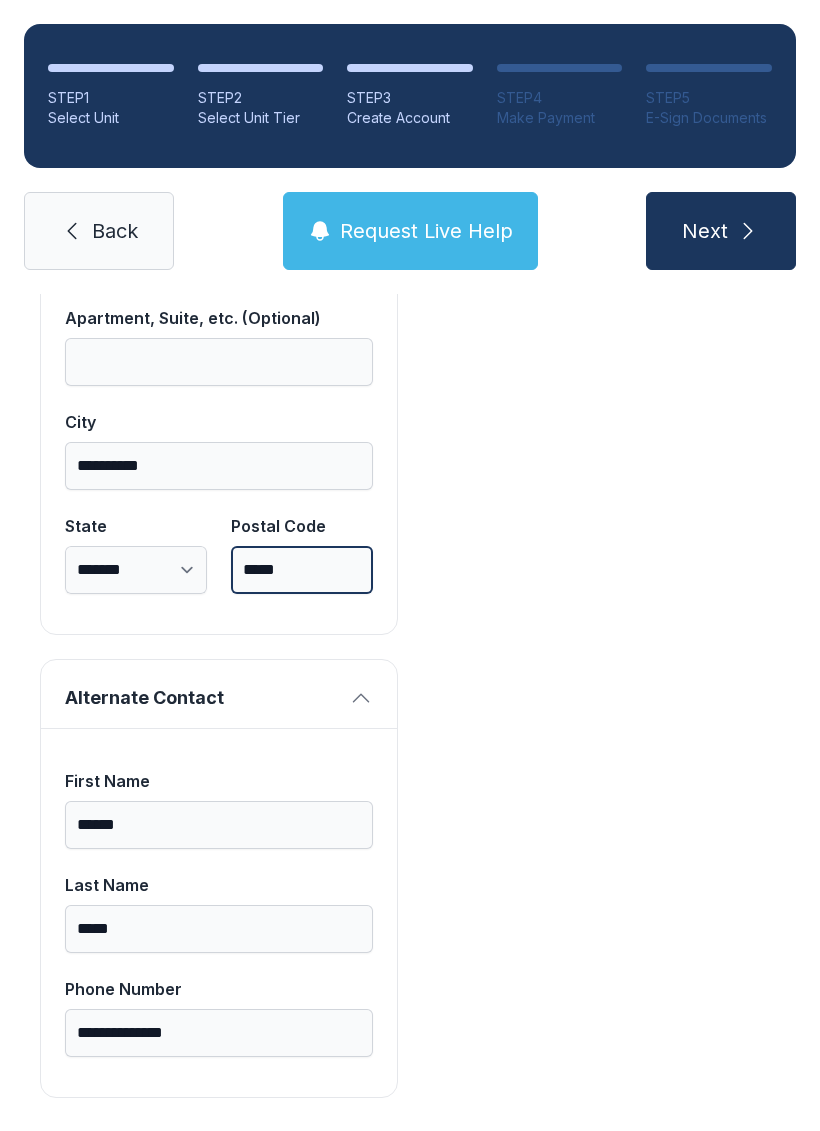 scroll, scrollTop: 1713, scrollLeft: 0, axis: vertical 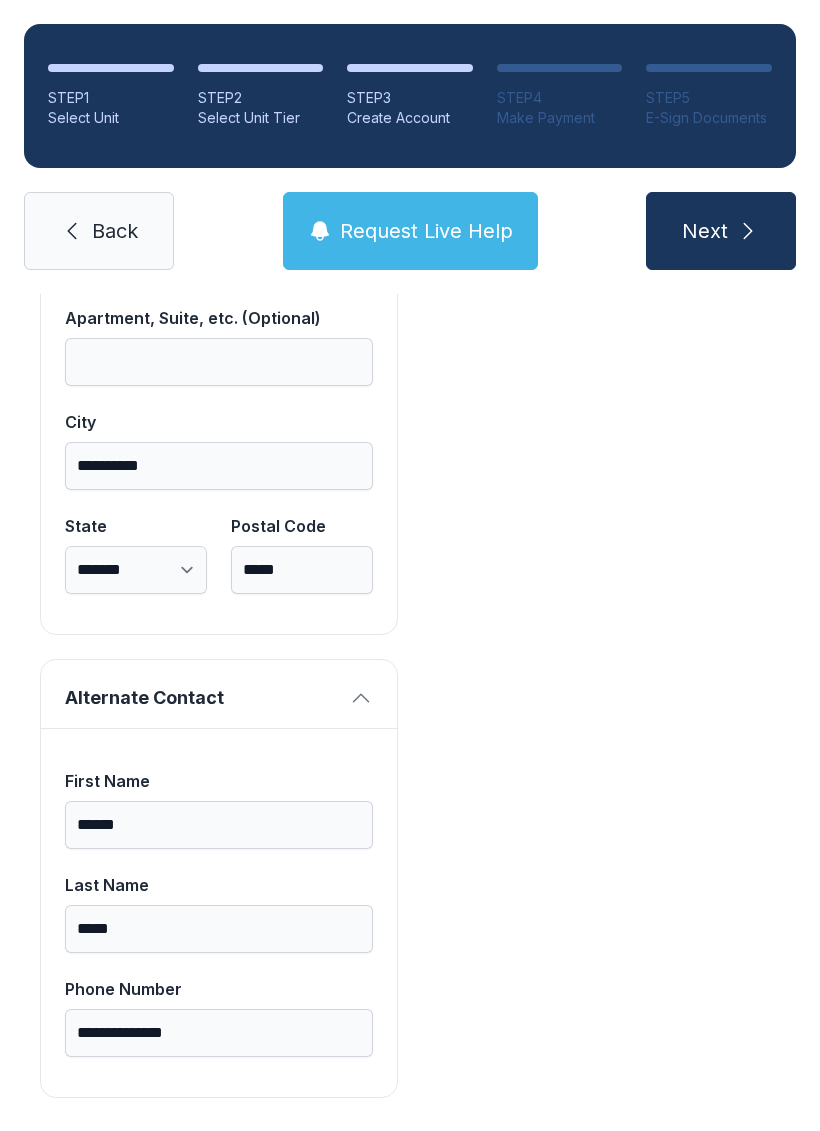click 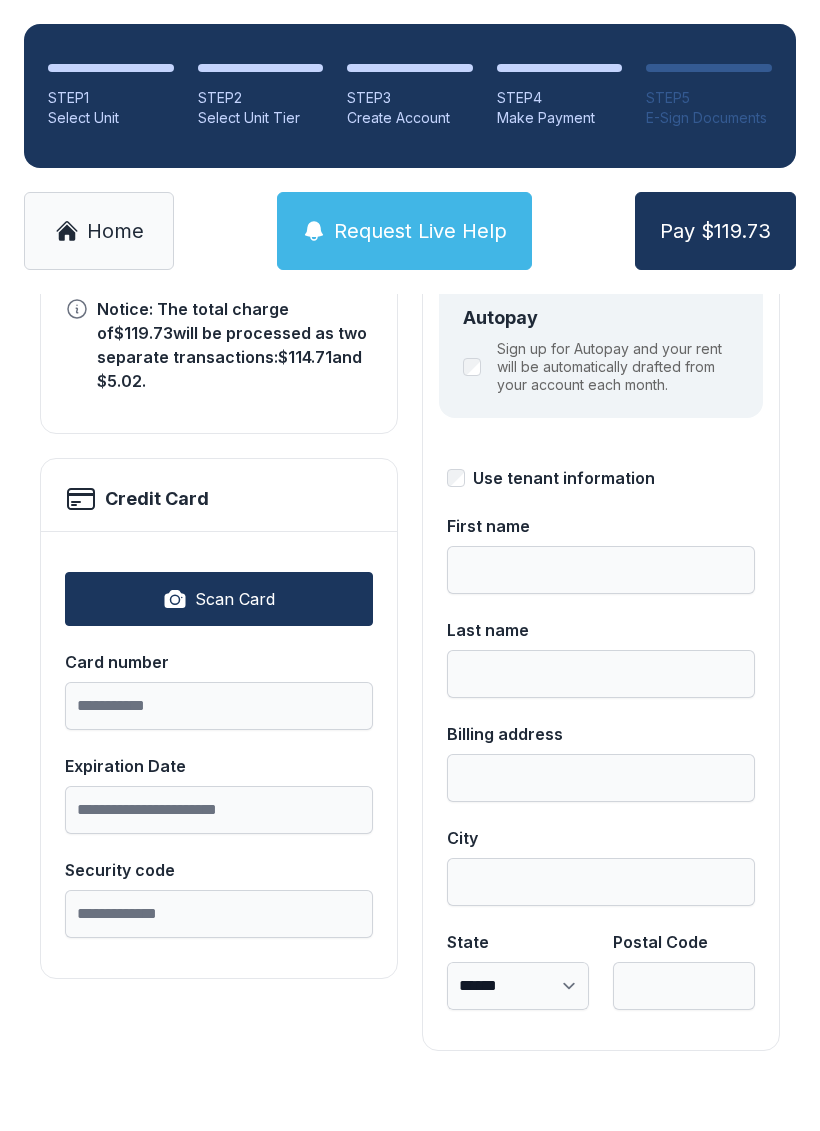 scroll, scrollTop: 0, scrollLeft: 0, axis: both 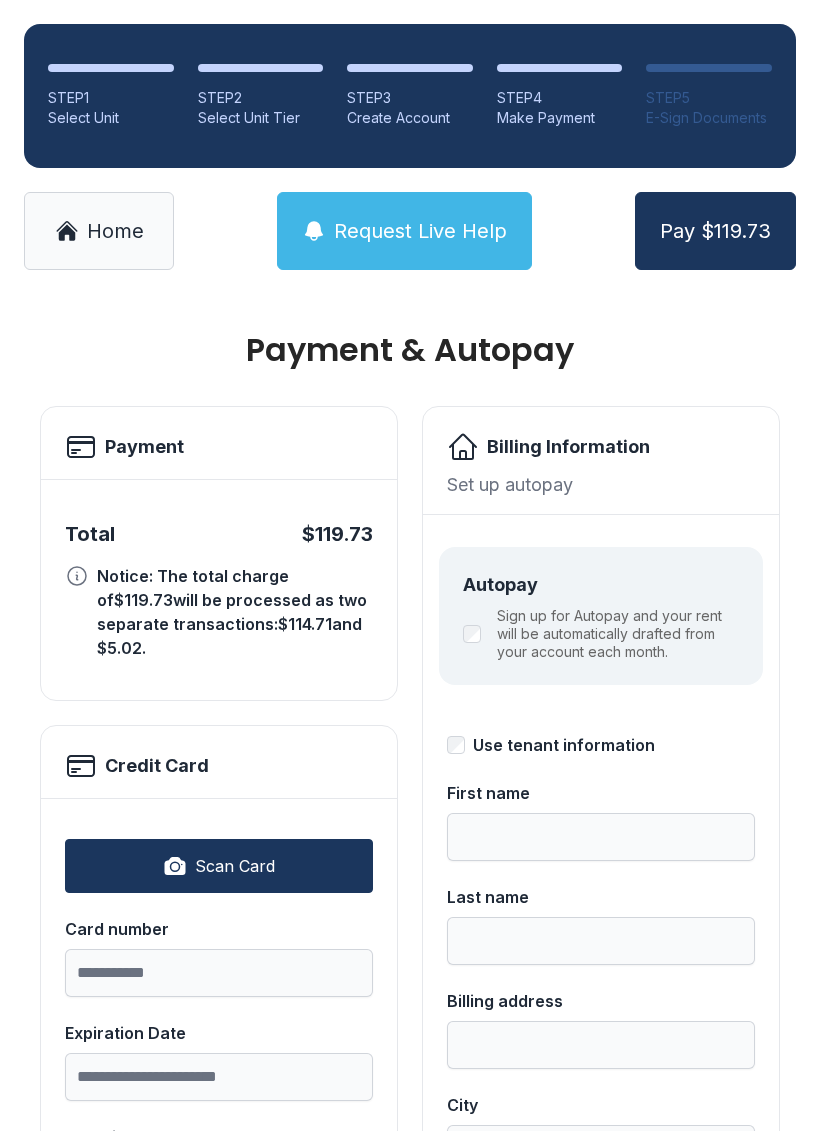 click on "Scan Card" at bounding box center (235, 866) 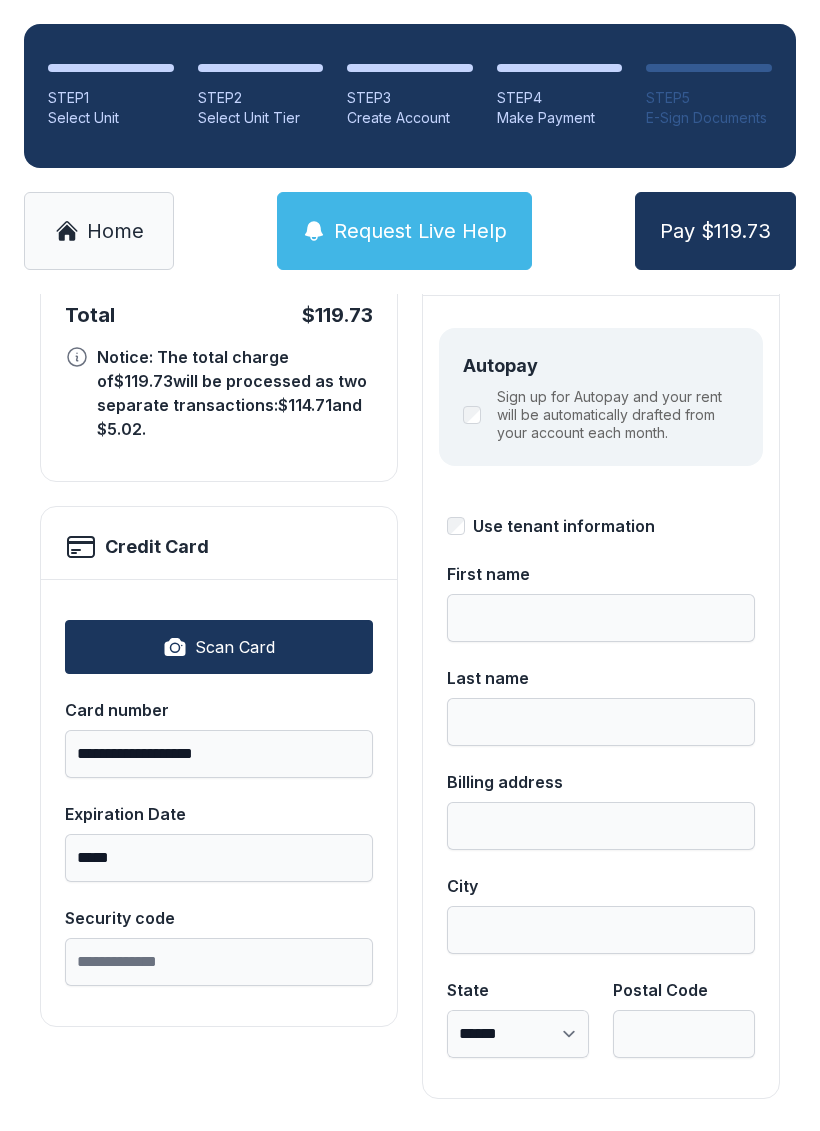 scroll, scrollTop: 218, scrollLeft: 0, axis: vertical 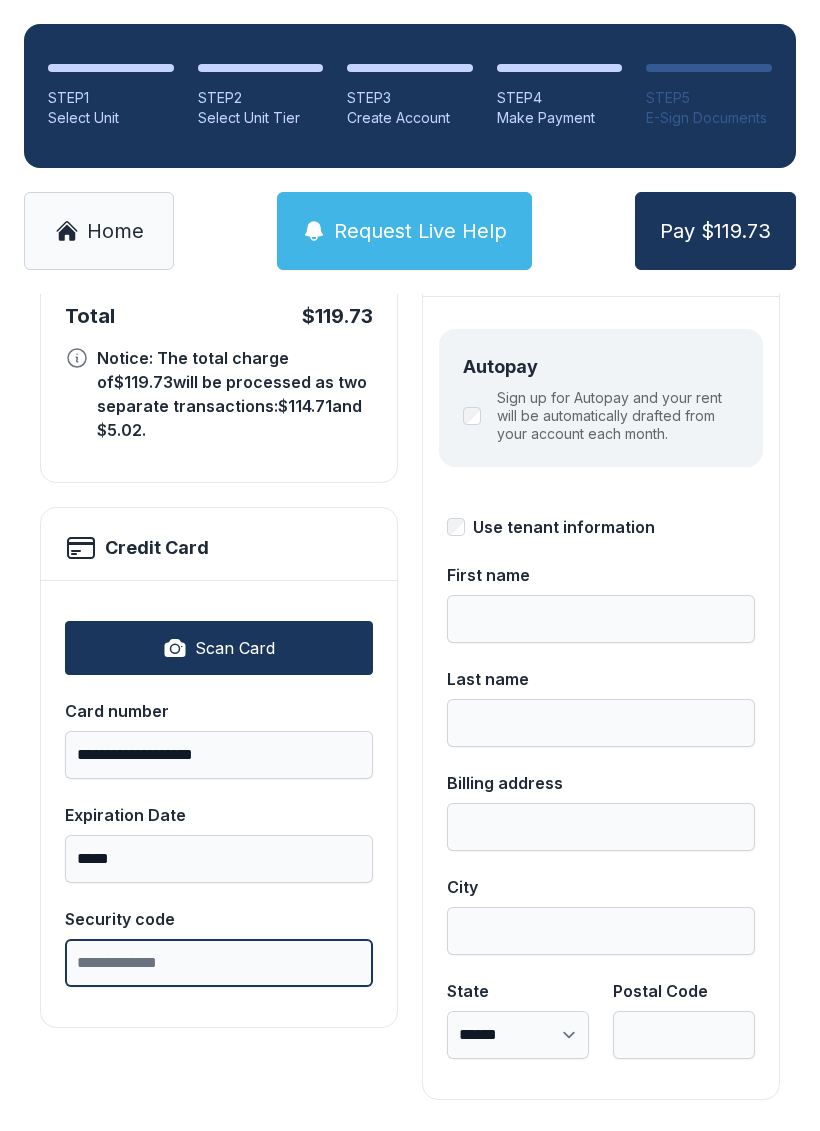 click on "Security code" at bounding box center (219, 963) 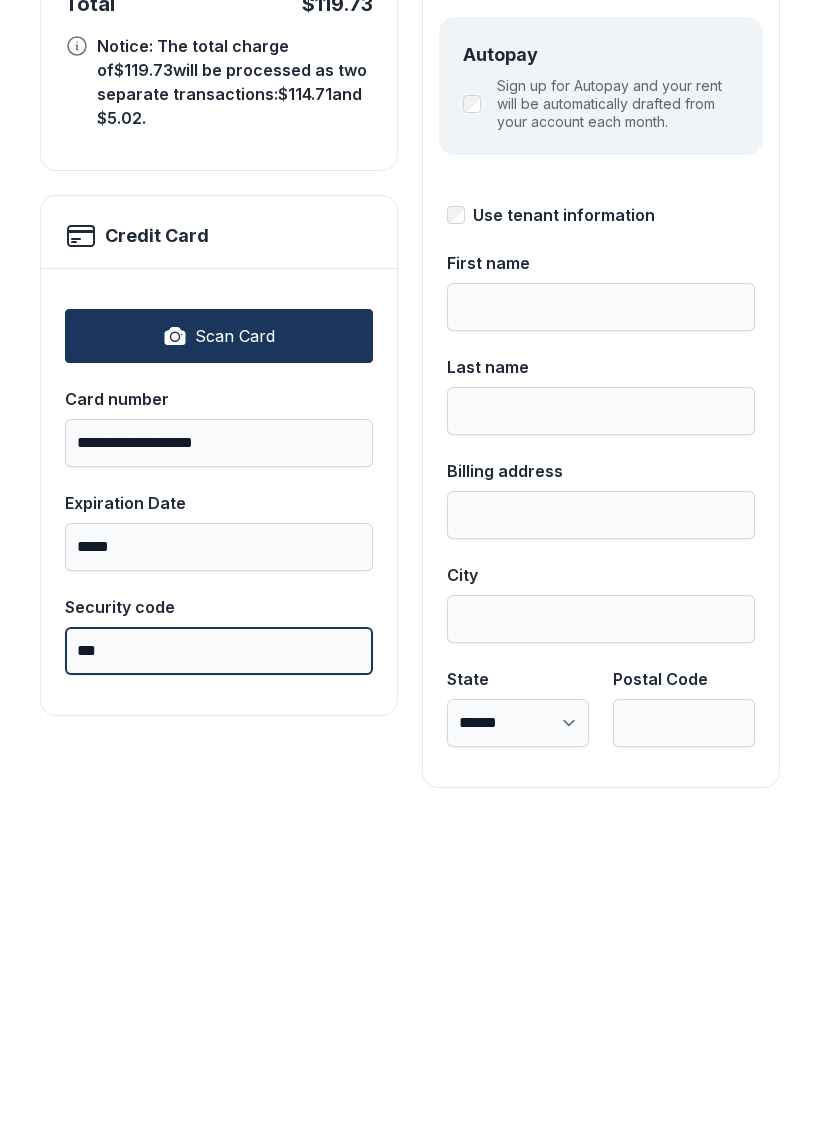 type on "***" 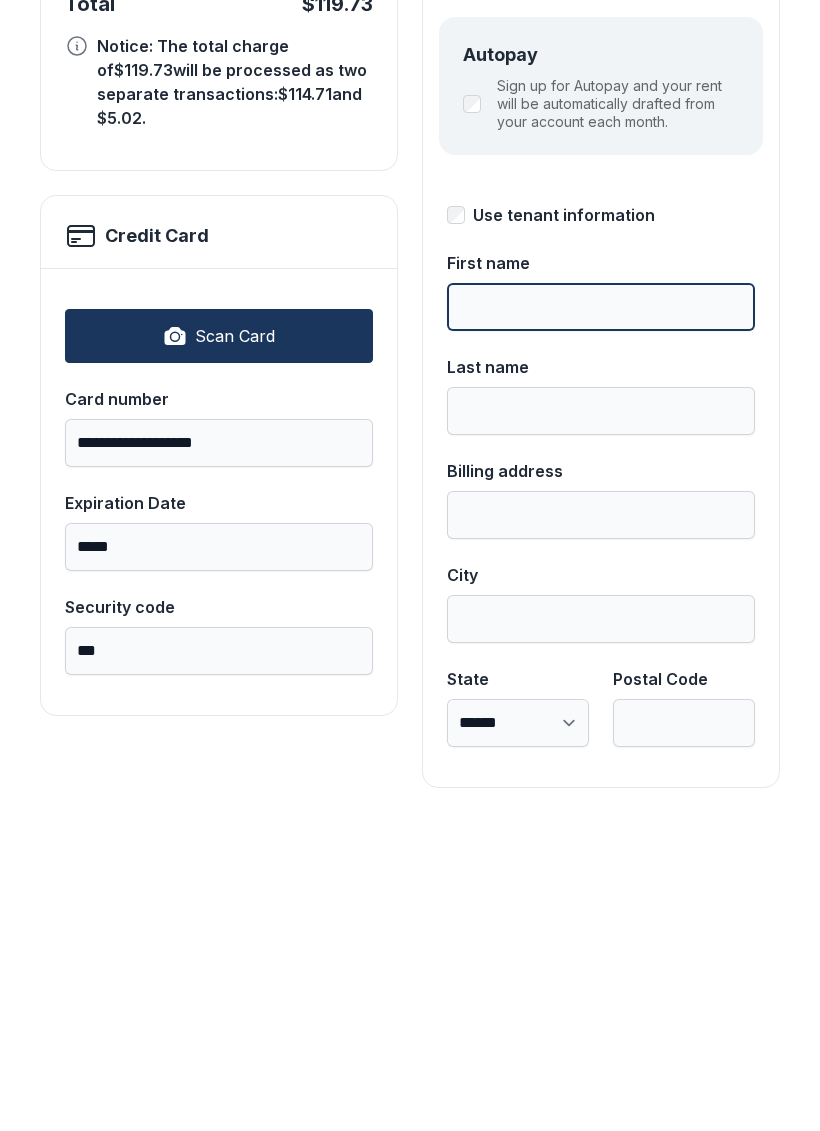 click on "First name" at bounding box center (601, 619) 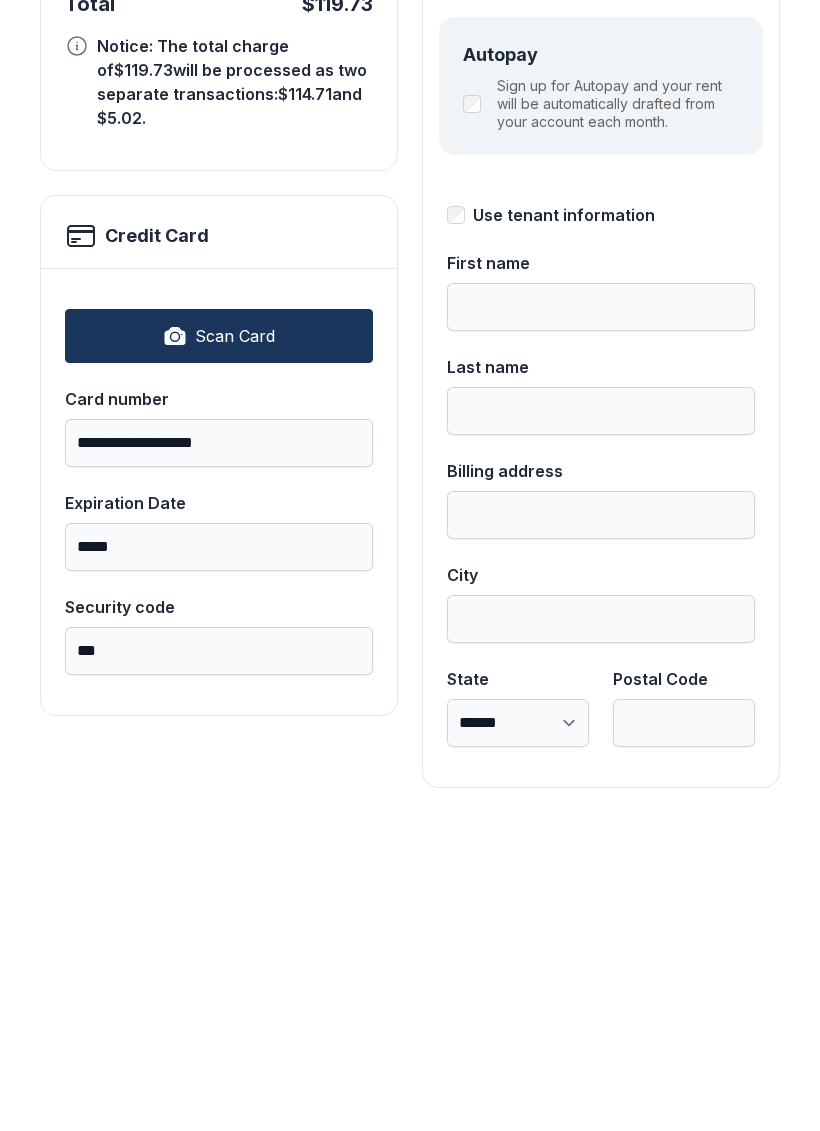 click on "Use tenant information" at bounding box center (564, 527) 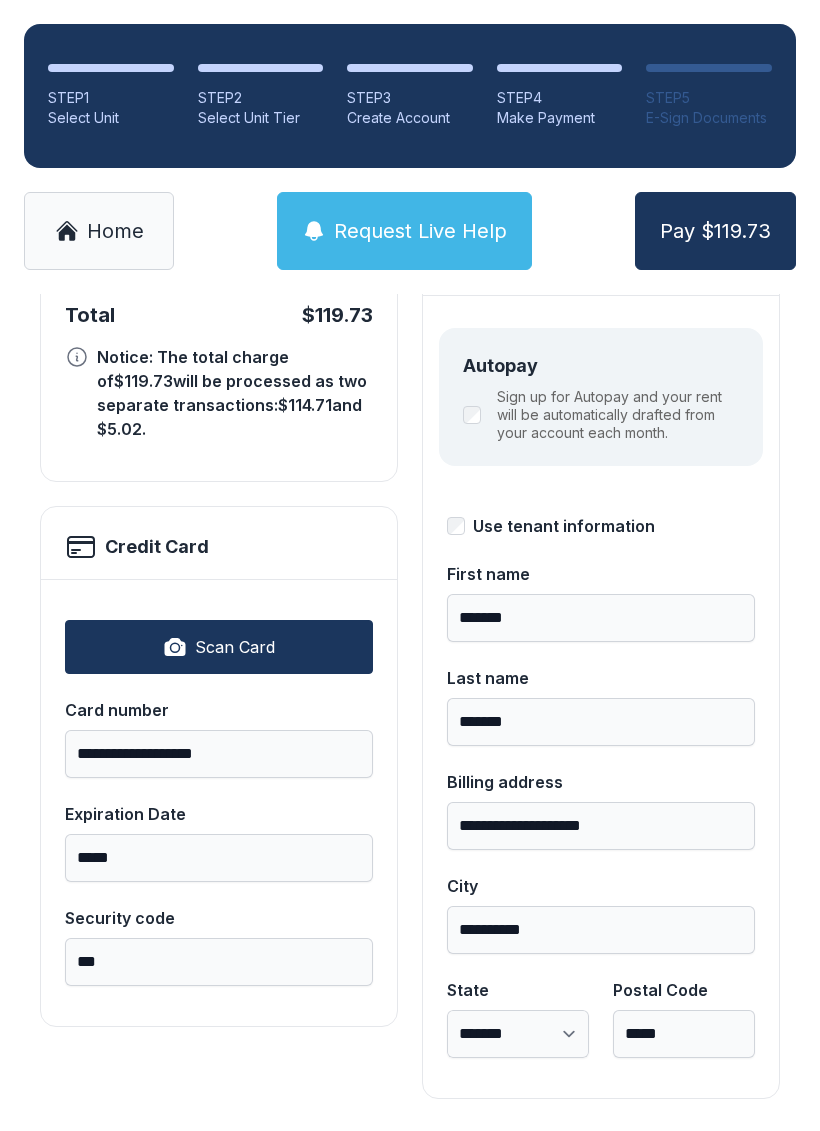 scroll, scrollTop: 218, scrollLeft: 0, axis: vertical 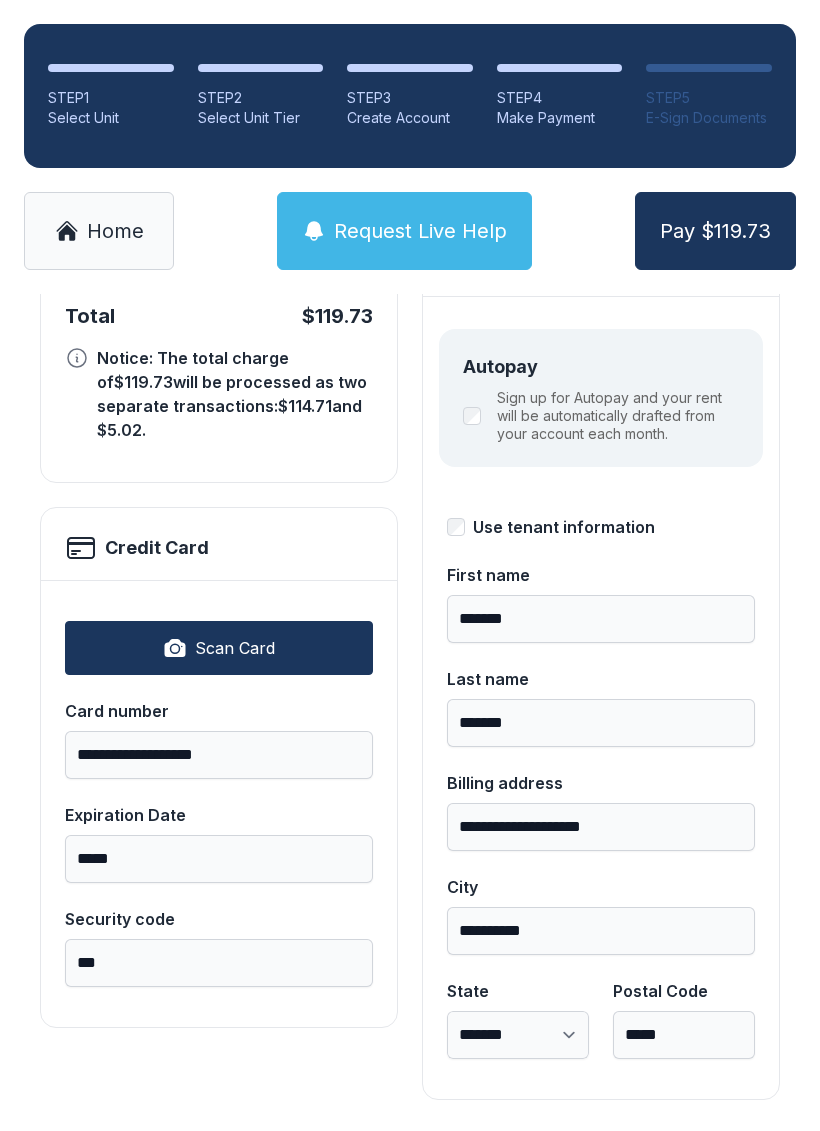 click on "Pay $119.73" at bounding box center (715, 231) 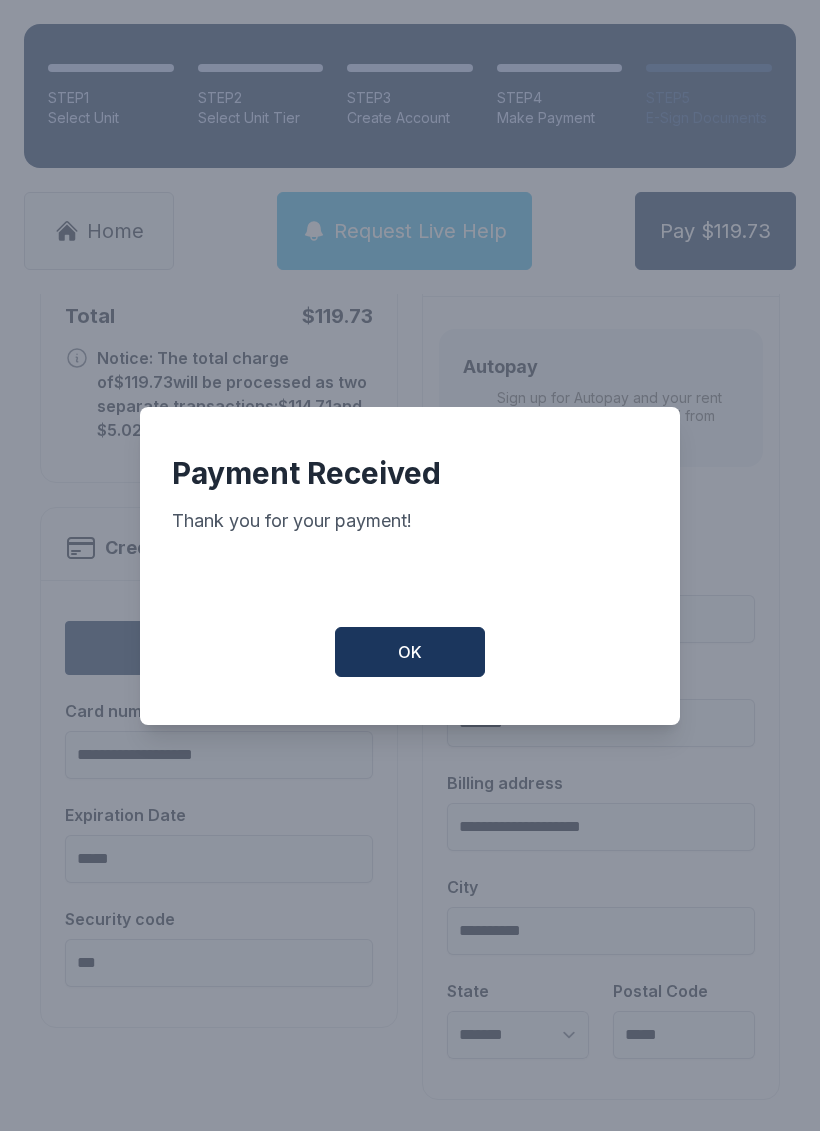 click on "OK" at bounding box center (410, 652) 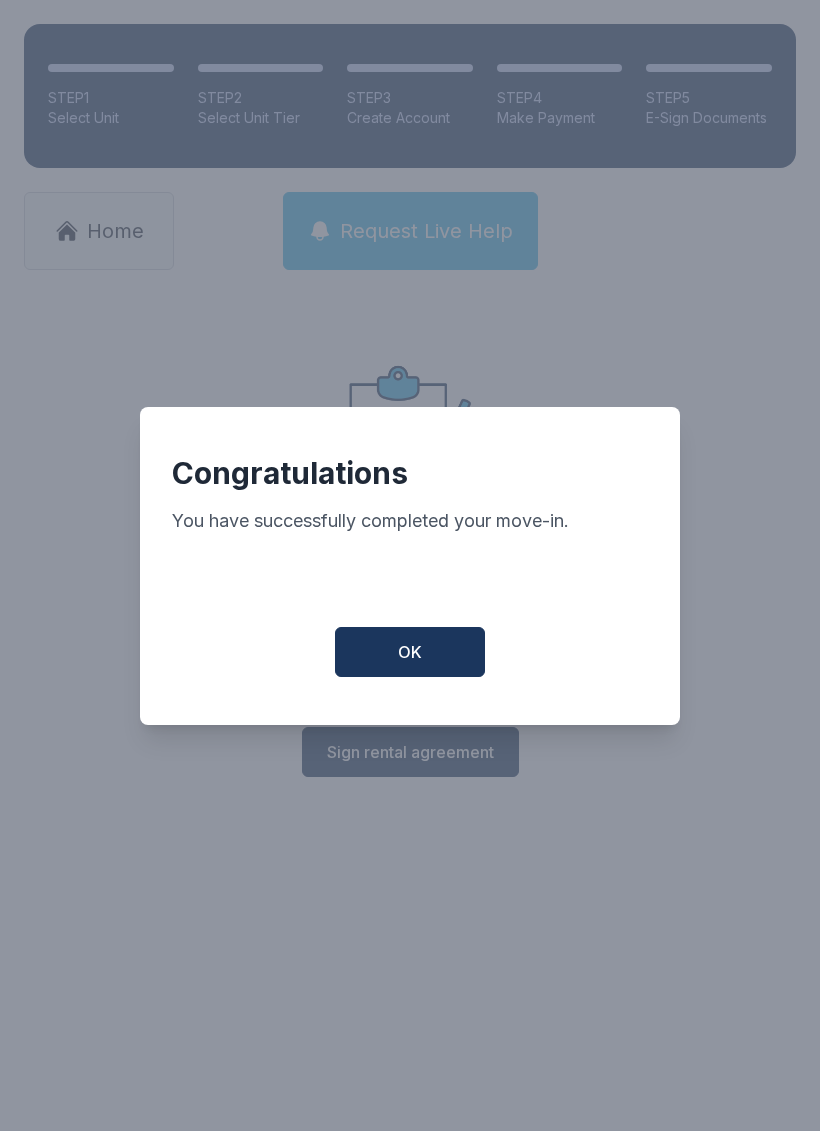 click on "OK" at bounding box center [410, 652] 